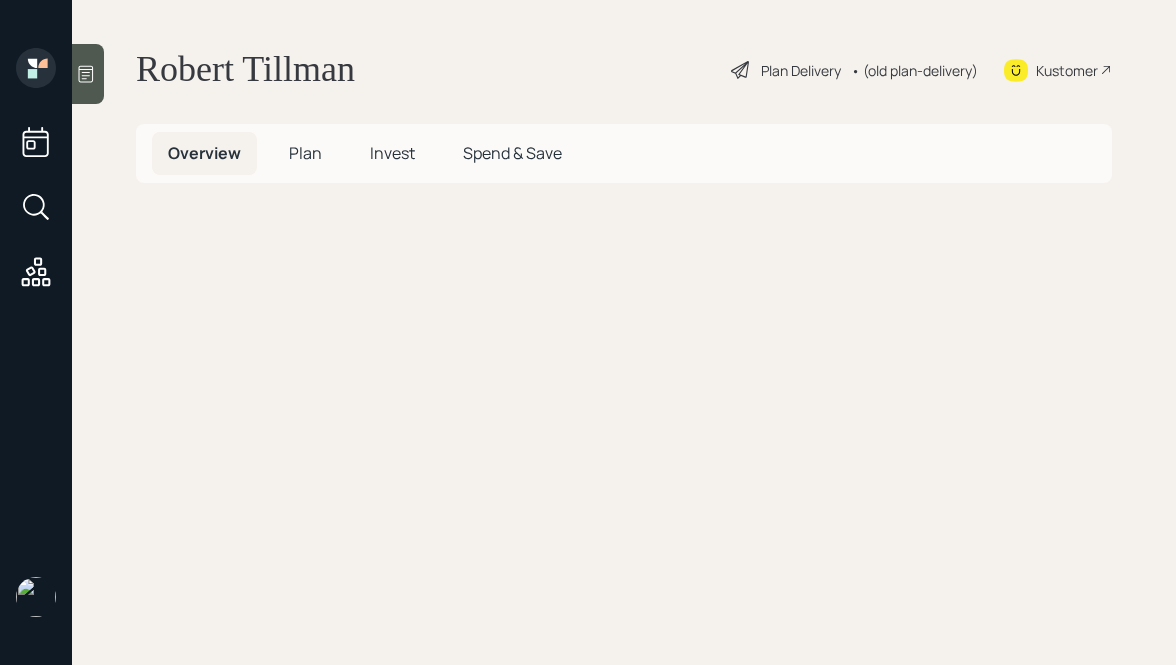 scroll, scrollTop: 0, scrollLeft: 0, axis: both 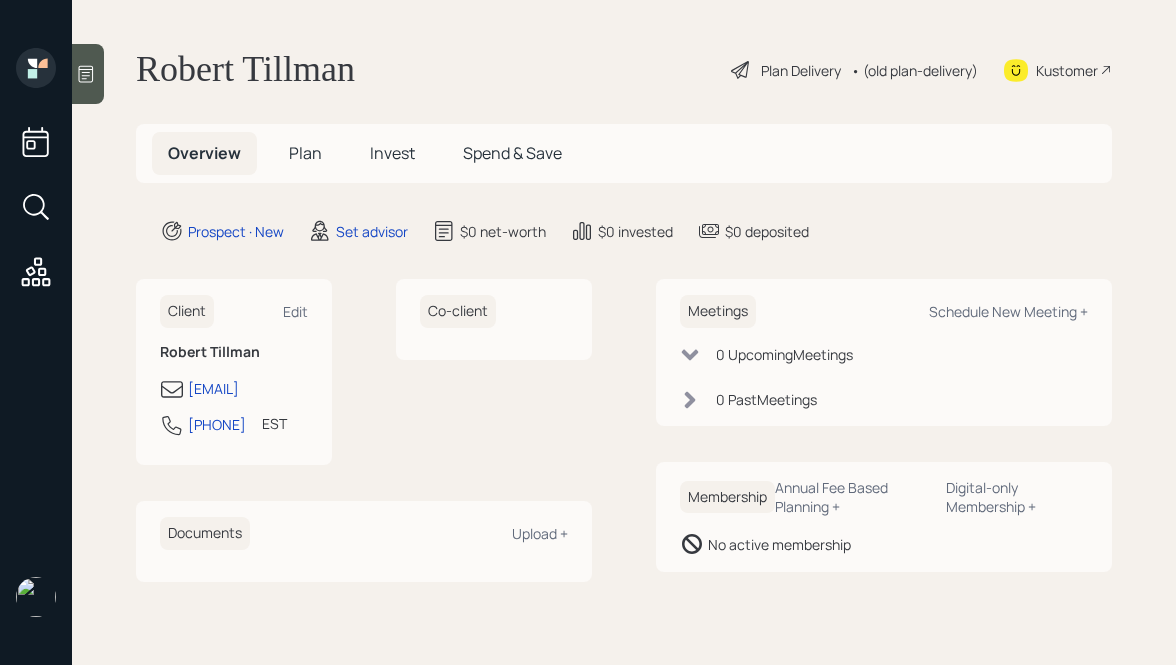 click at bounding box center [86, 74] 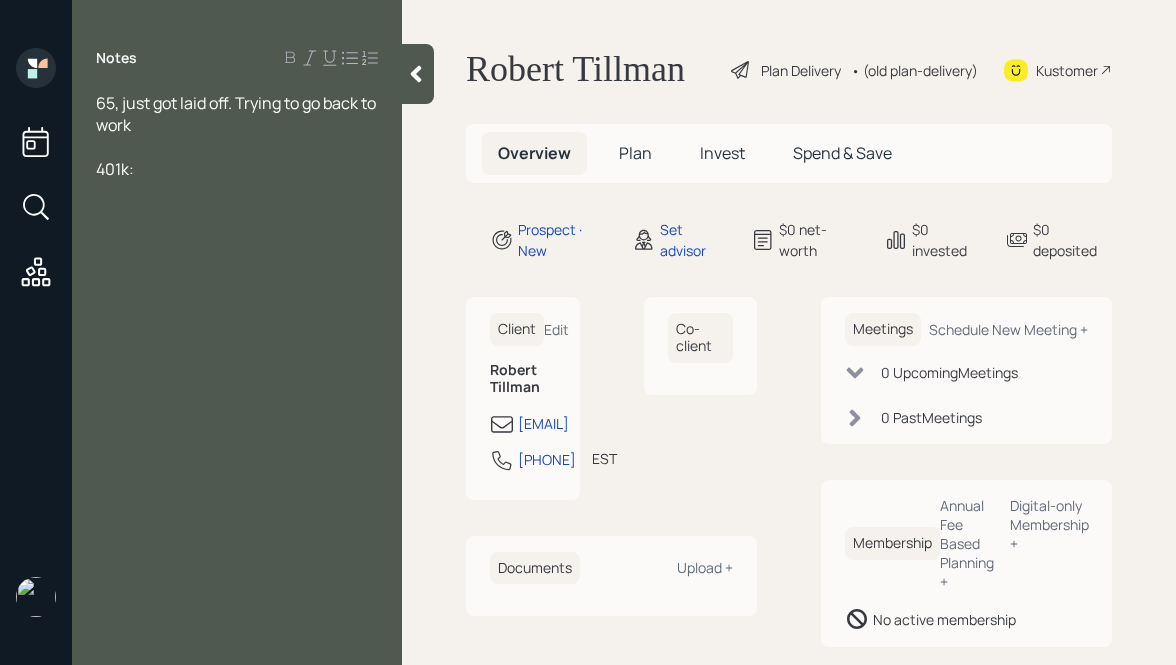 click on "401k:" at bounding box center [237, 114] 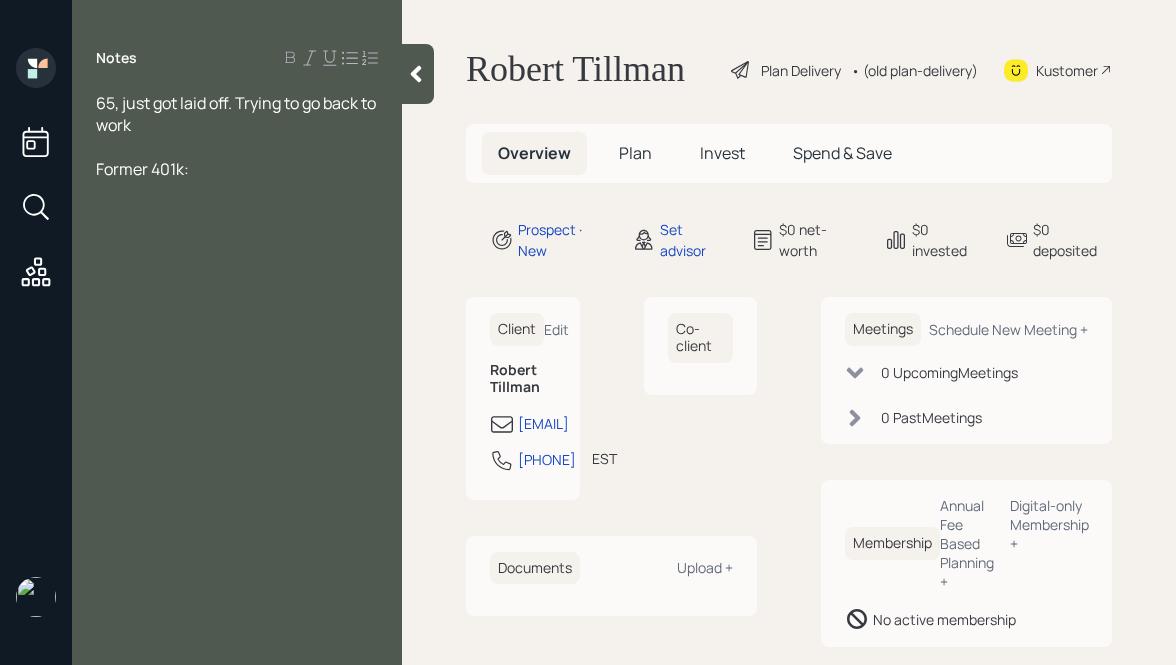 click on "Former 401k:" at bounding box center (237, 114) 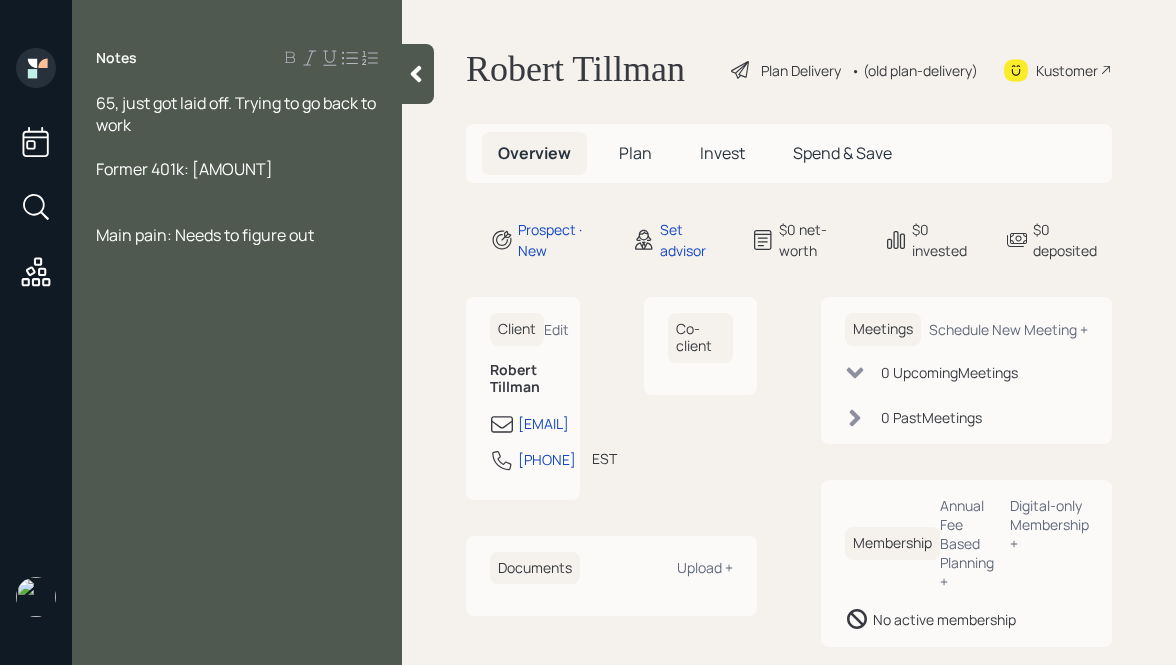 click at bounding box center (237, 114) 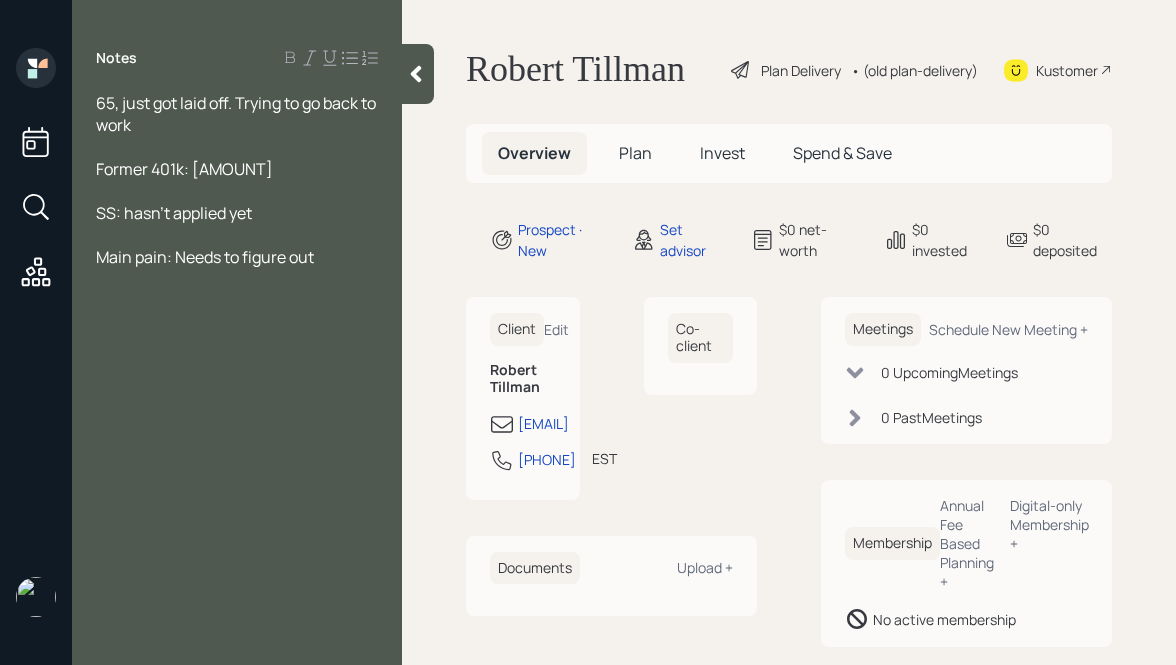 click on "Main pain: Needs to figure out" at bounding box center (237, 114) 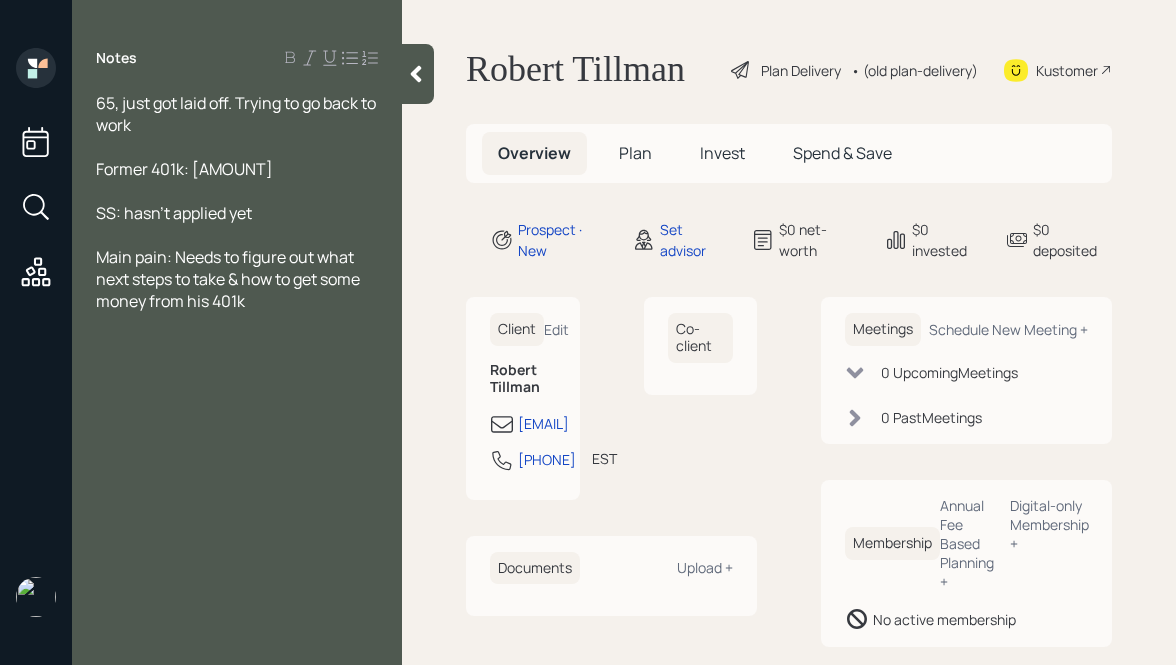 click on "Main pain: Needs to figure out what next steps to take & how to get some money from his 401k" at bounding box center [237, 114] 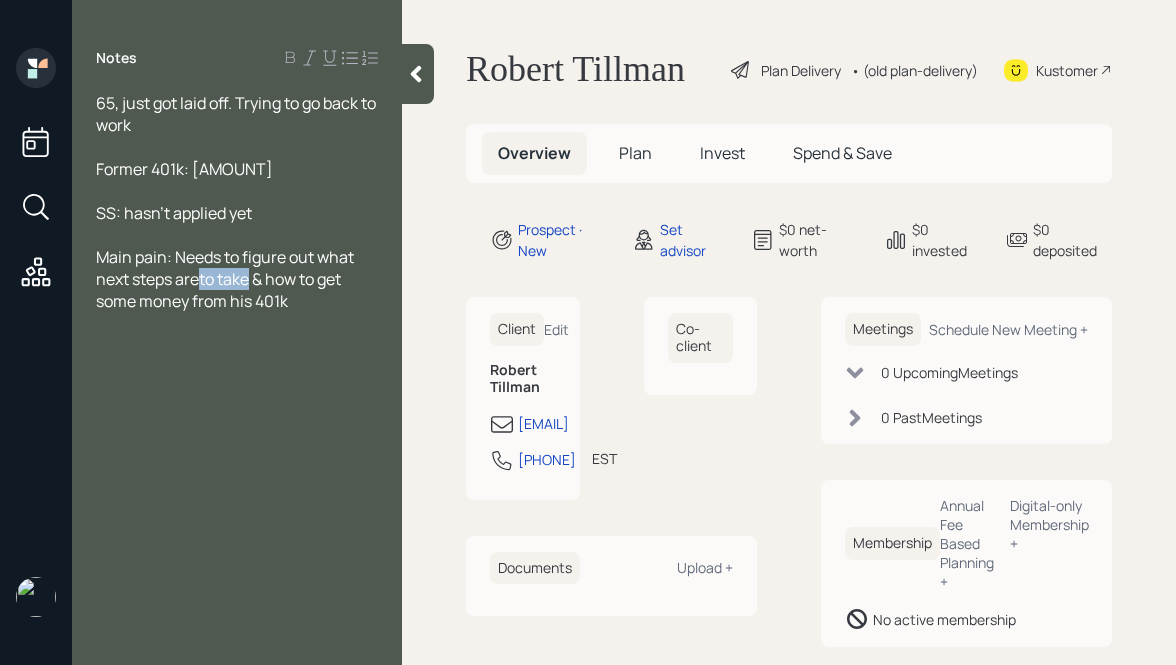 drag, startPoint x: 202, startPoint y: 279, endPoint x: 252, endPoint y: 277, distance: 50.039986 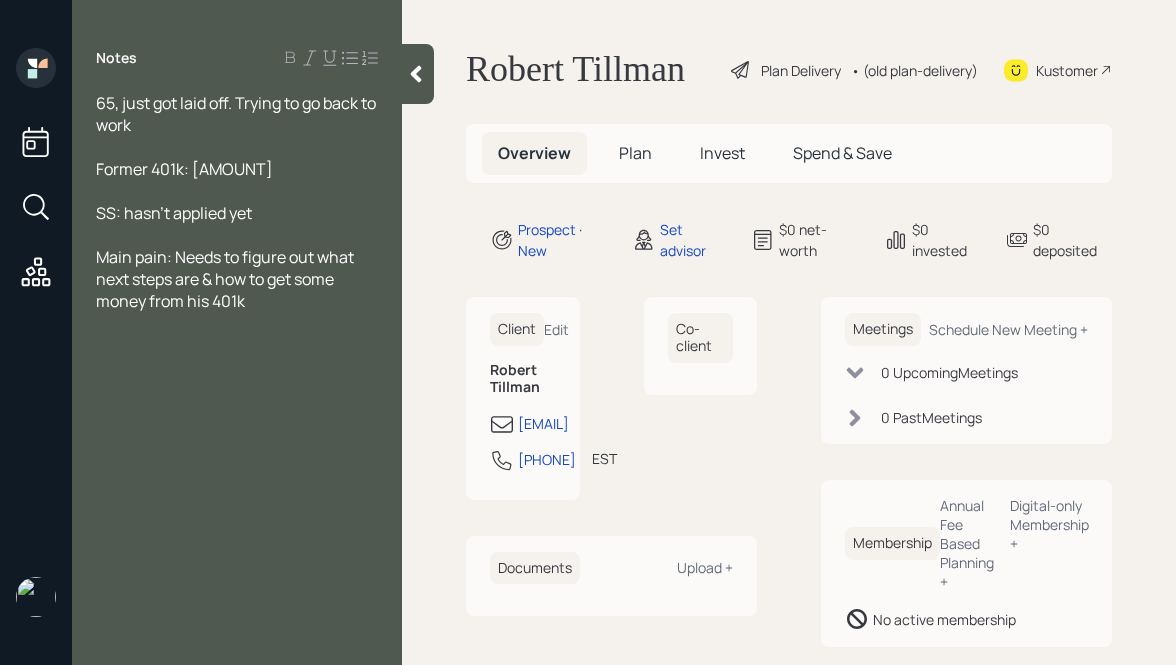 click on "Former 401k: [AMOUNT]" at bounding box center [237, 114] 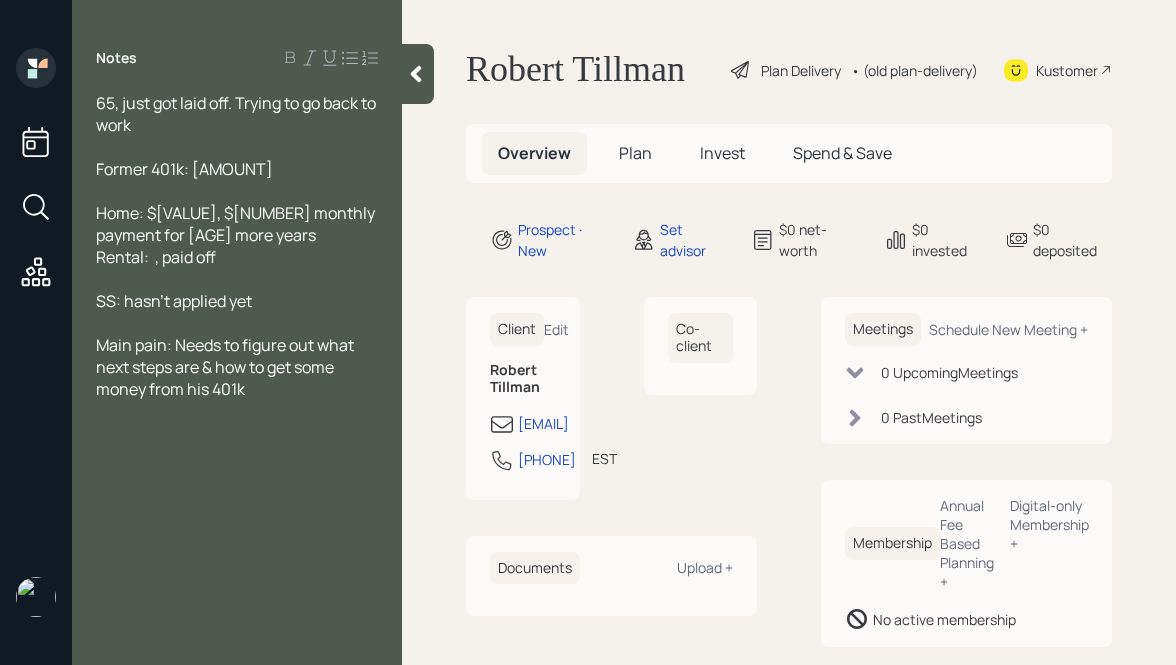 click at bounding box center [237, 114] 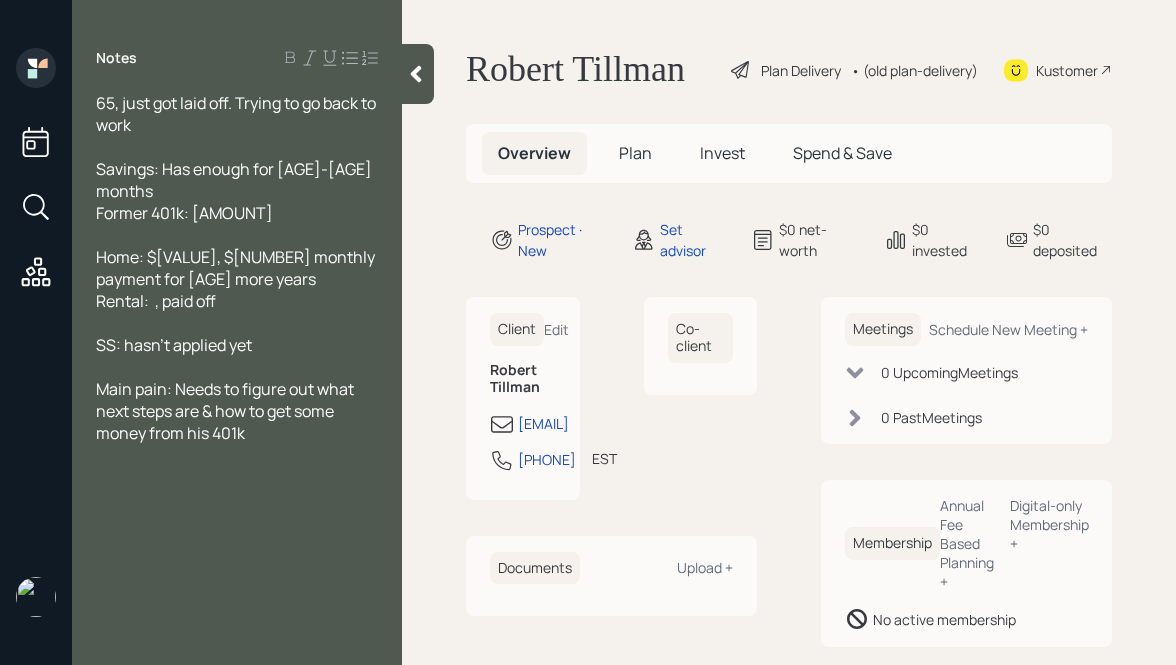 click on "65, just got laid off. Trying to go back to work" at bounding box center [237, 114] 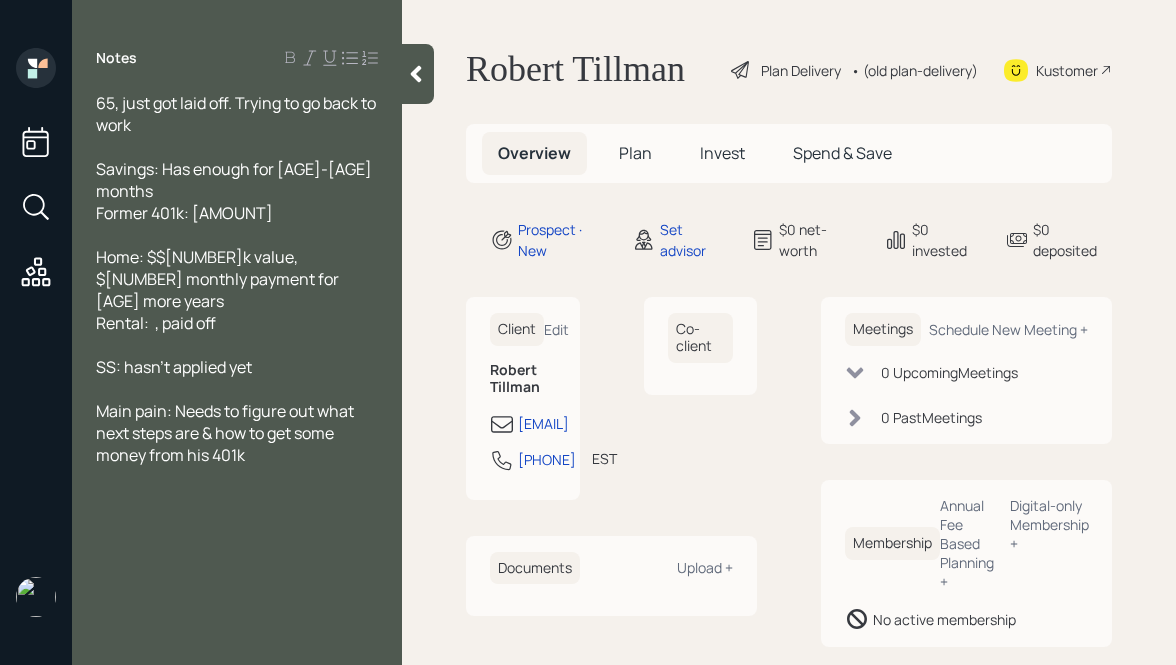 click on "Home: $$[NUMBER]k value, $[NUMBER] monthly payment for [AGE] more years" at bounding box center (237, 114) 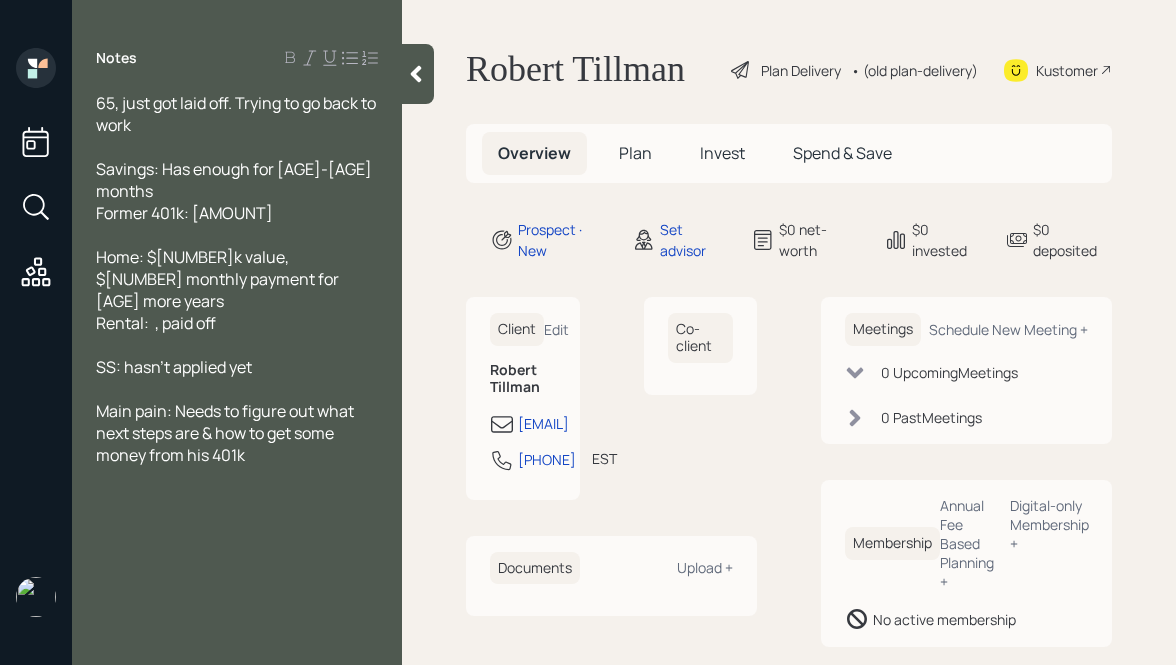 click on "Rental:  , paid off" at bounding box center (237, 114) 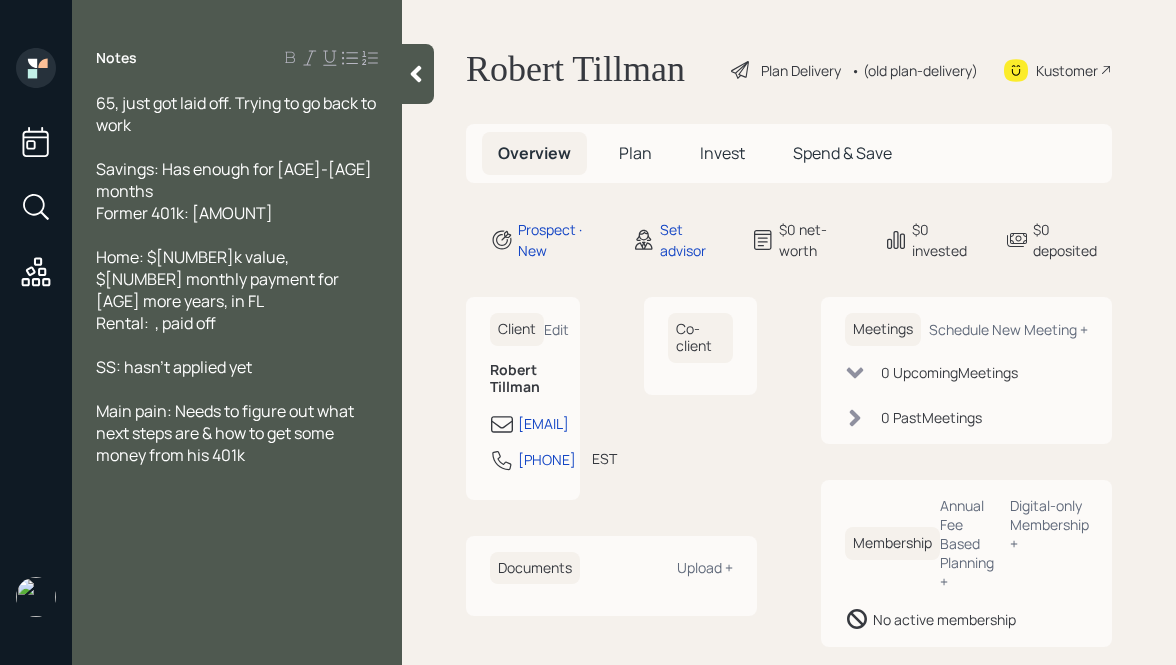 click on "Rental:  , paid off" at bounding box center [237, 114] 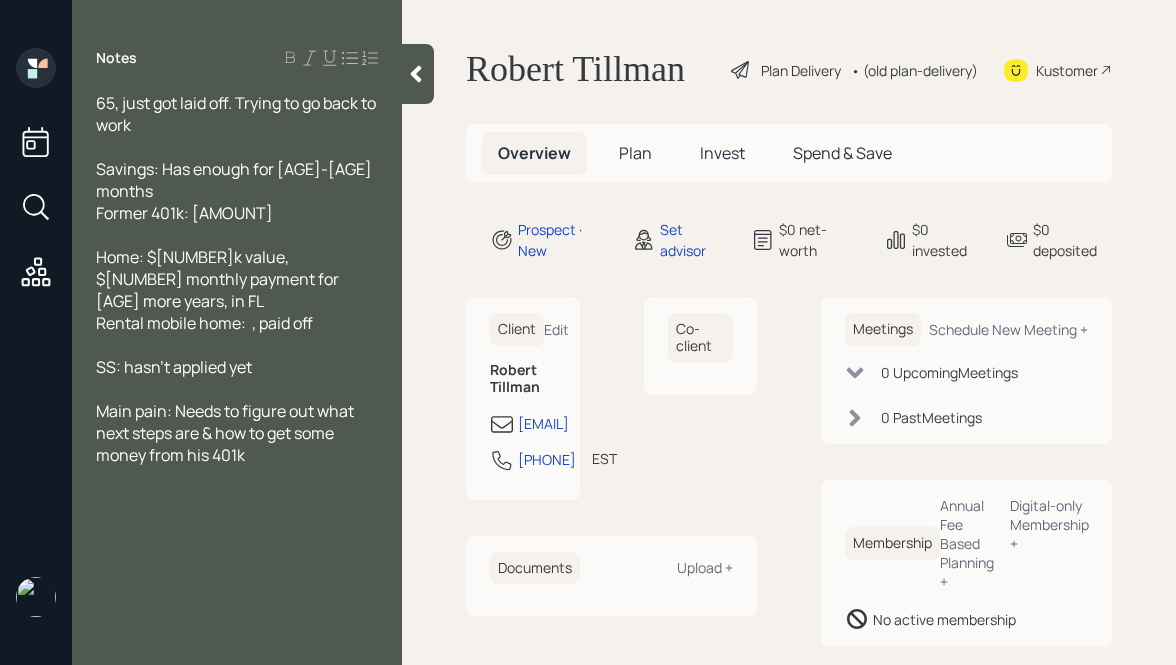 click on "Rental mobile home:  , paid off" at bounding box center (237, 114) 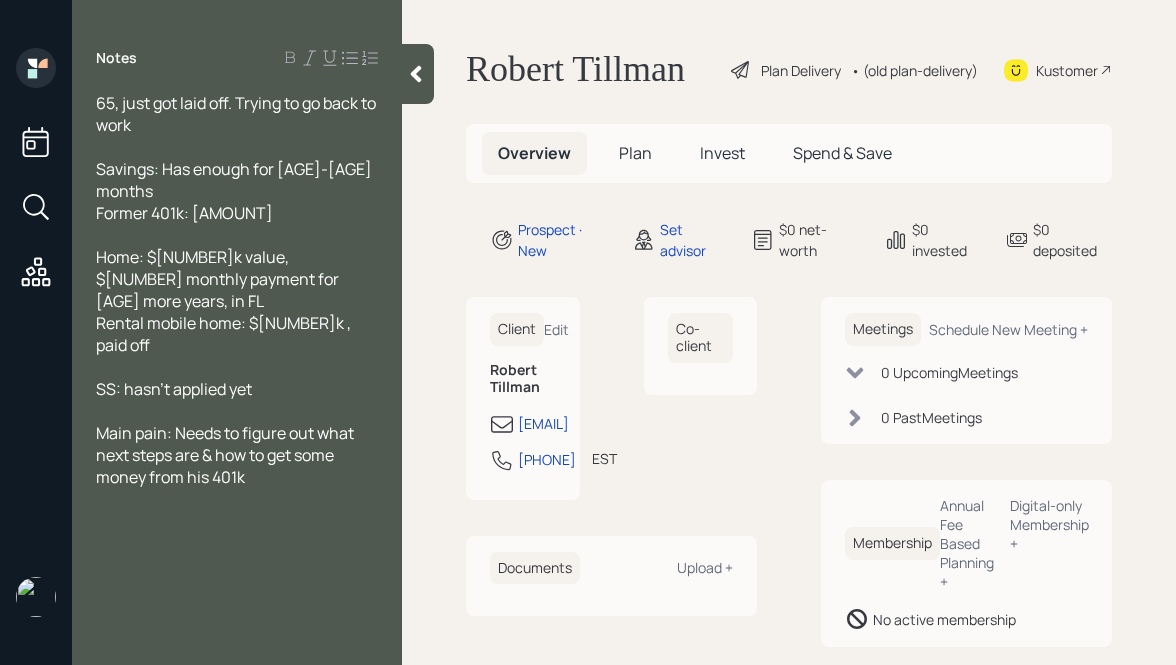 click on "Rental mobile home: $[NUMBER]k , paid off" at bounding box center (237, 114) 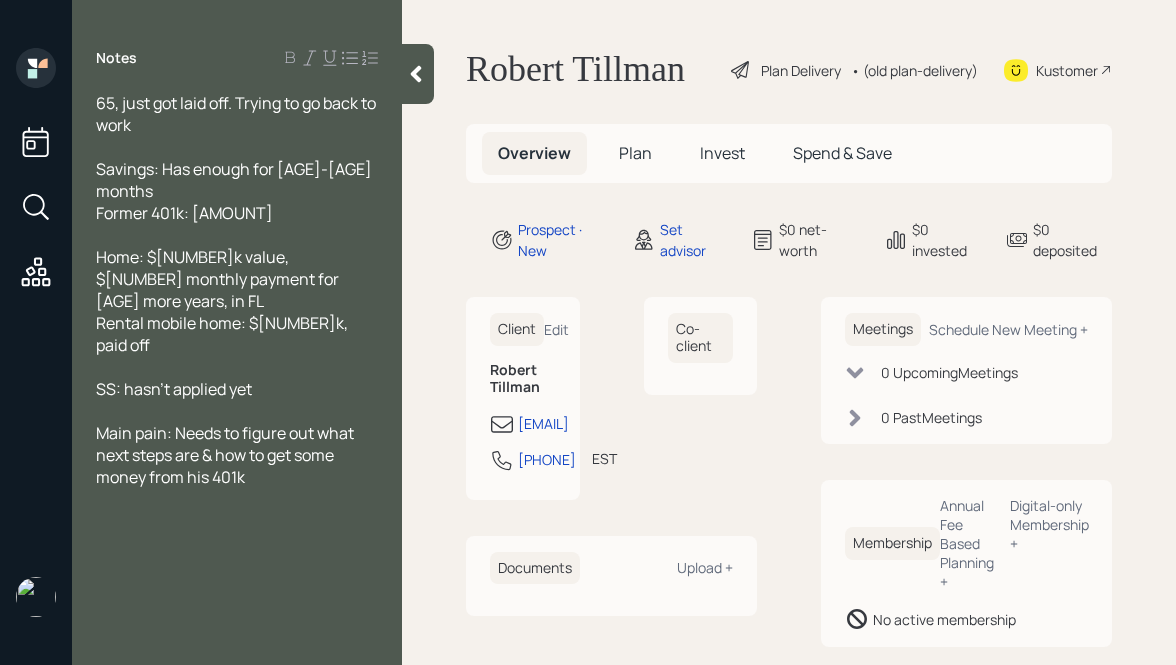 click on "Rental mobile home: $[NUMBER]k, paid off" at bounding box center (237, 114) 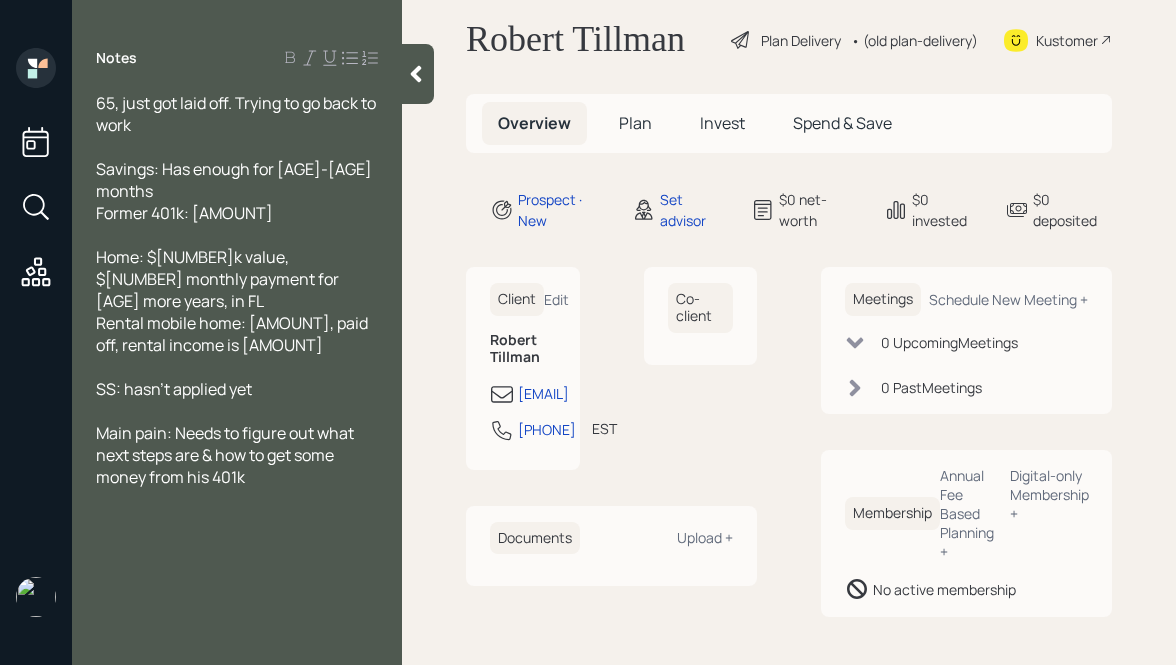 scroll, scrollTop: 0, scrollLeft: 0, axis: both 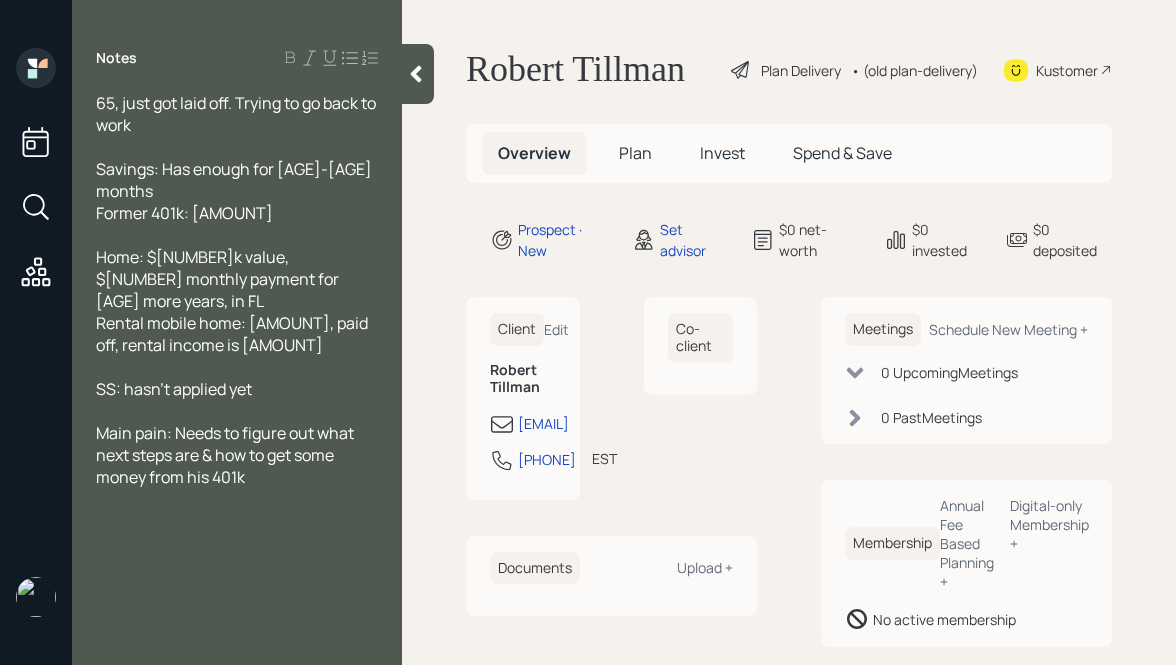 click on "SS: hasn't applied yet" at bounding box center (237, 114) 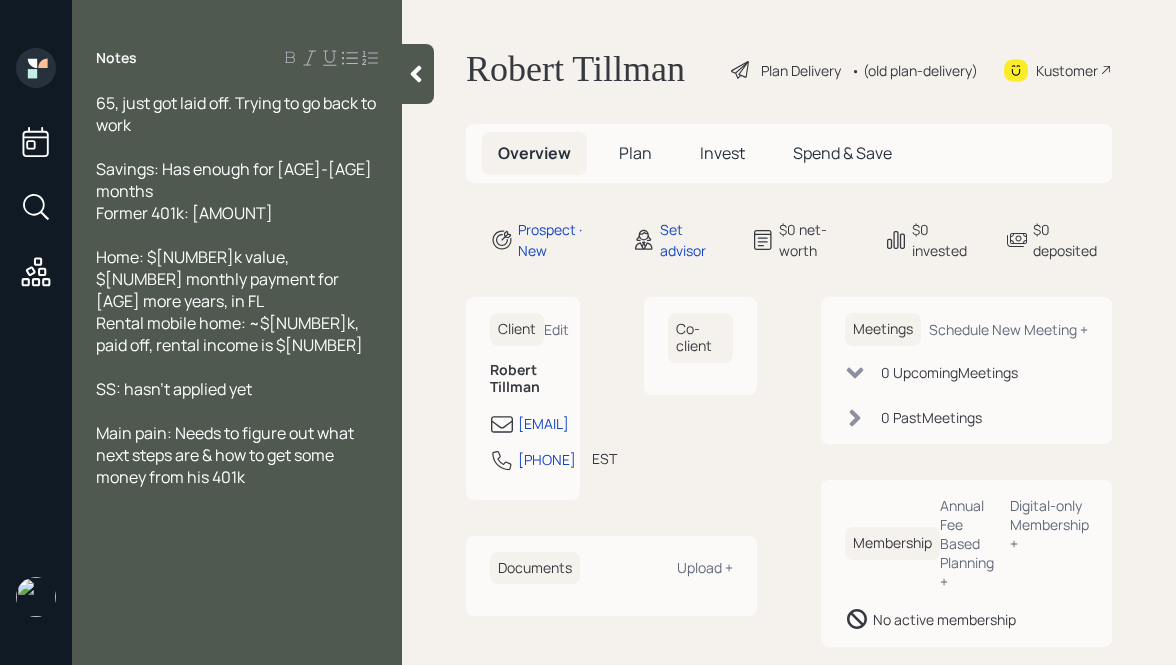 click on "Rental mobile home: ~$[NUMBER]k, paid off, rental income is $[NUMBER]" at bounding box center [237, 114] 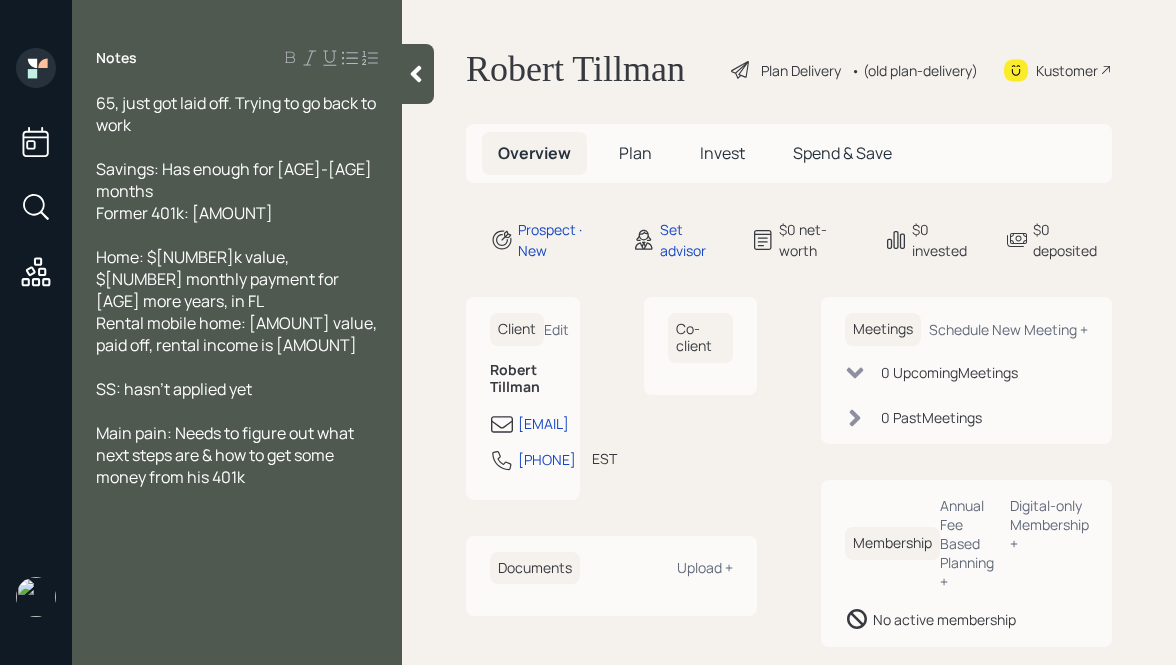 click on "Rental mobile home: [AMOUNT] value, paid off, rental income is [AMOUNT]" at bounding box center [237, 114] 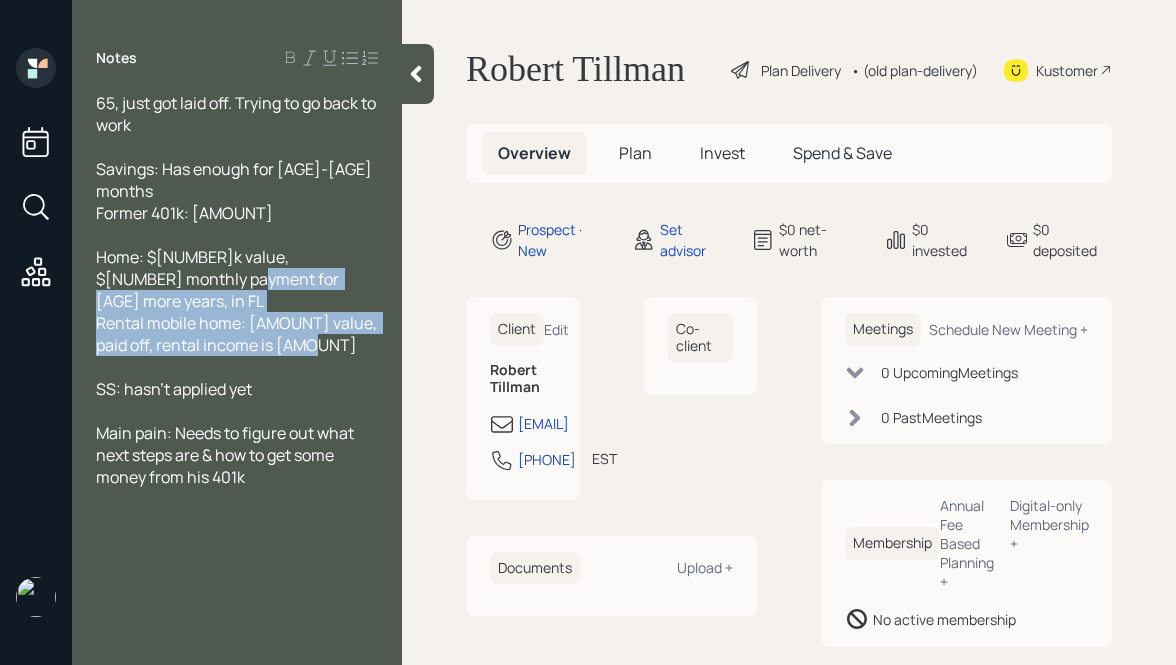 drag, startPoint x: 314, startPoint y: 306, endPoint x: 174, endPoint y: 264, distance: 146.16429 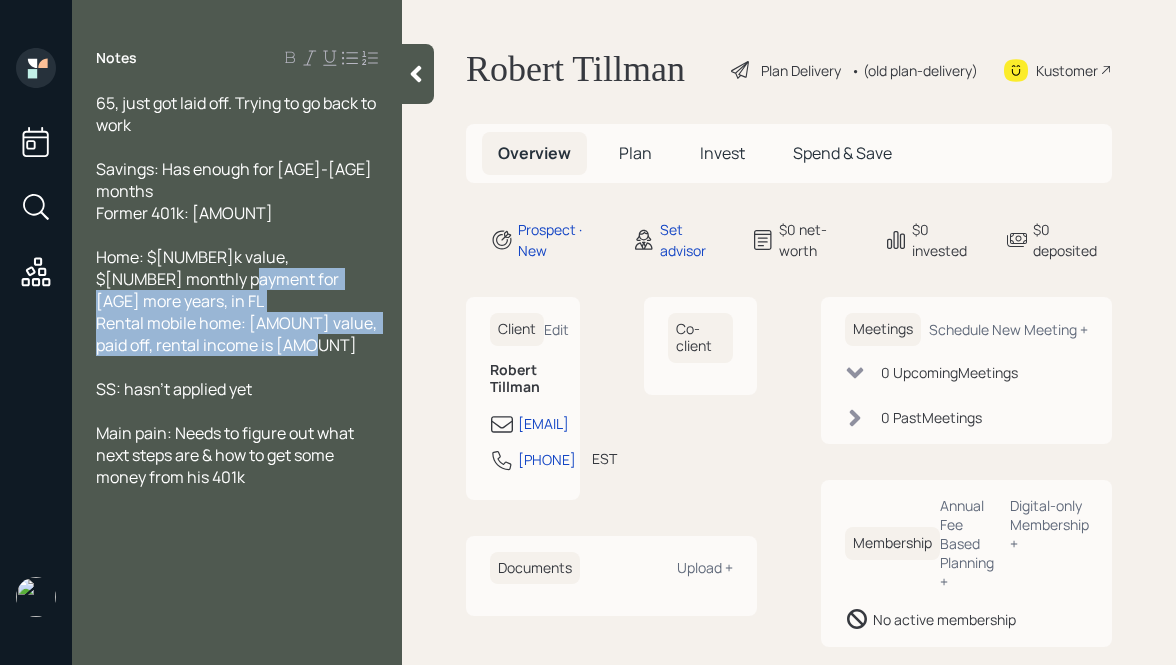 click on "Rental mobile home: [AMOUNT] value, paid off, rental income is [AMOUNT]" at bounding box center (237, 114) 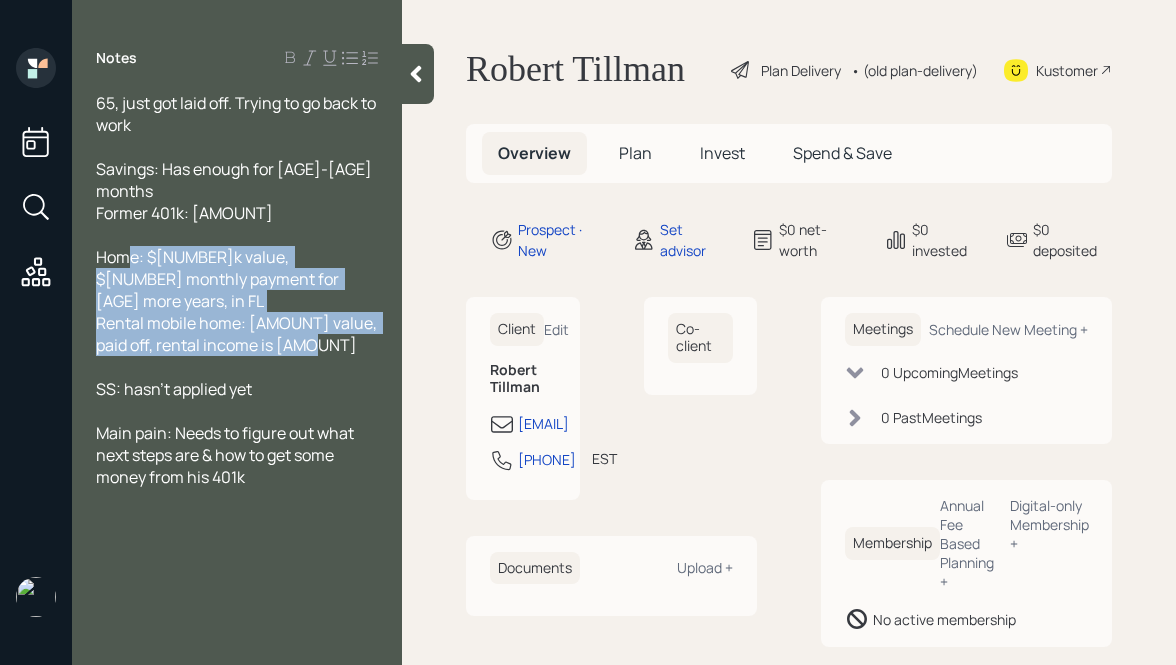 drag, startPoint x: 312, startPoint y: 300, endPoint x: 130, endPoint y: 229, distance: 195.35864 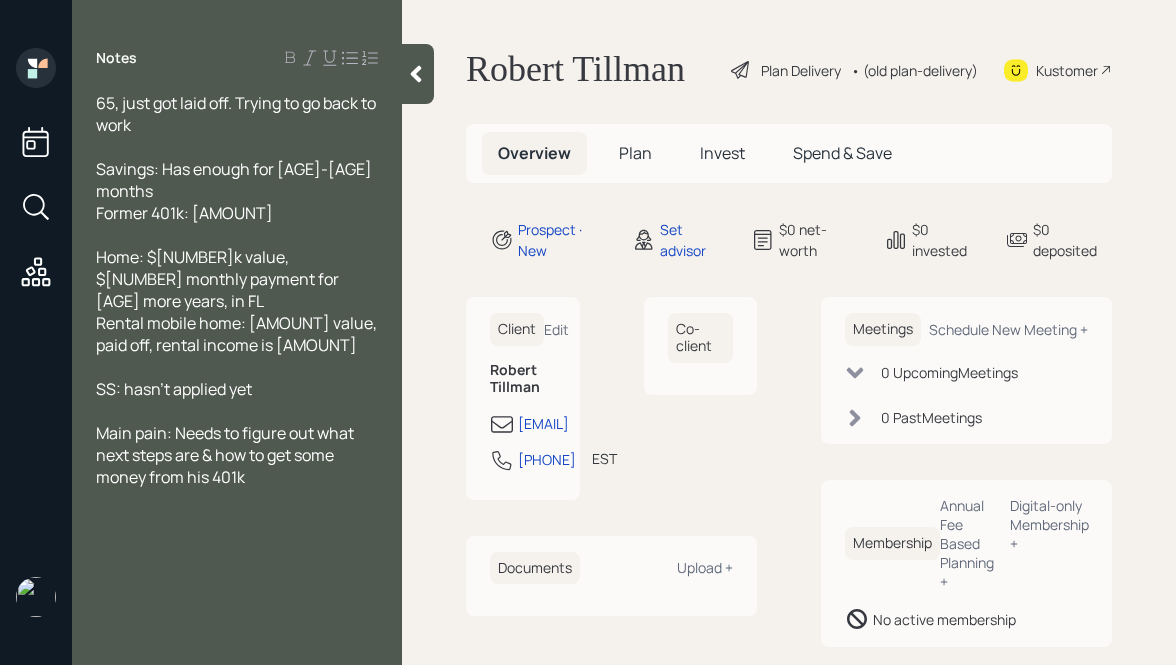 click on "SS: hasn't applied yet" at bounding box center (237, 114) 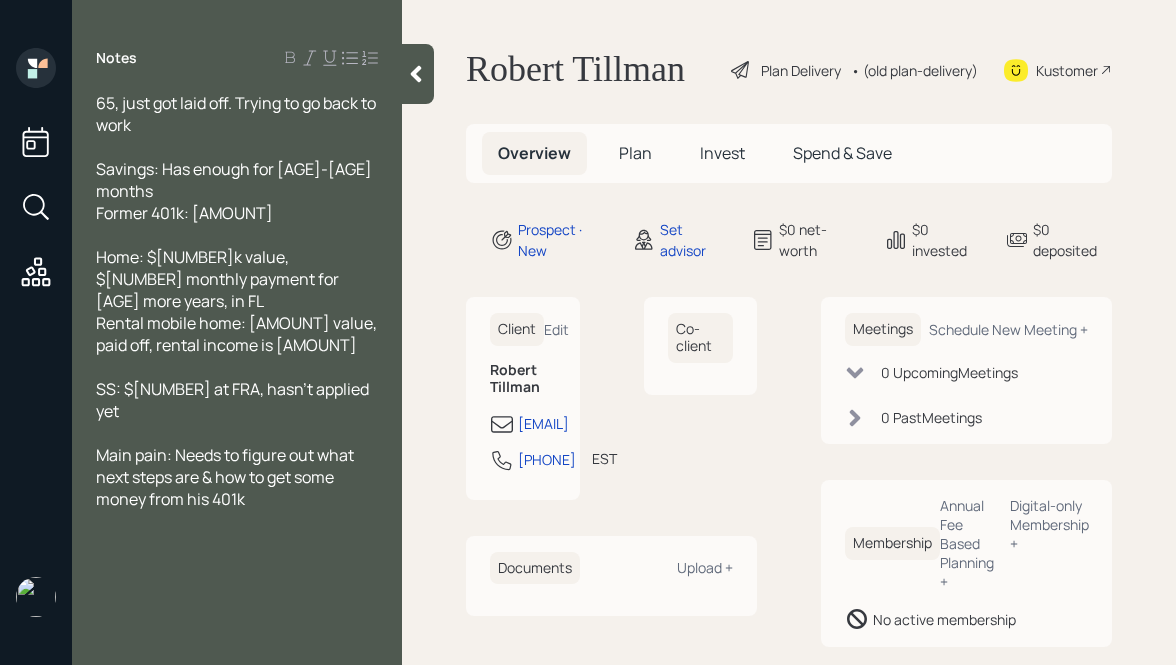 click on "SS: $[NUMBER] at FRA, hasn't applied yet" at bounding box center (237, 114) 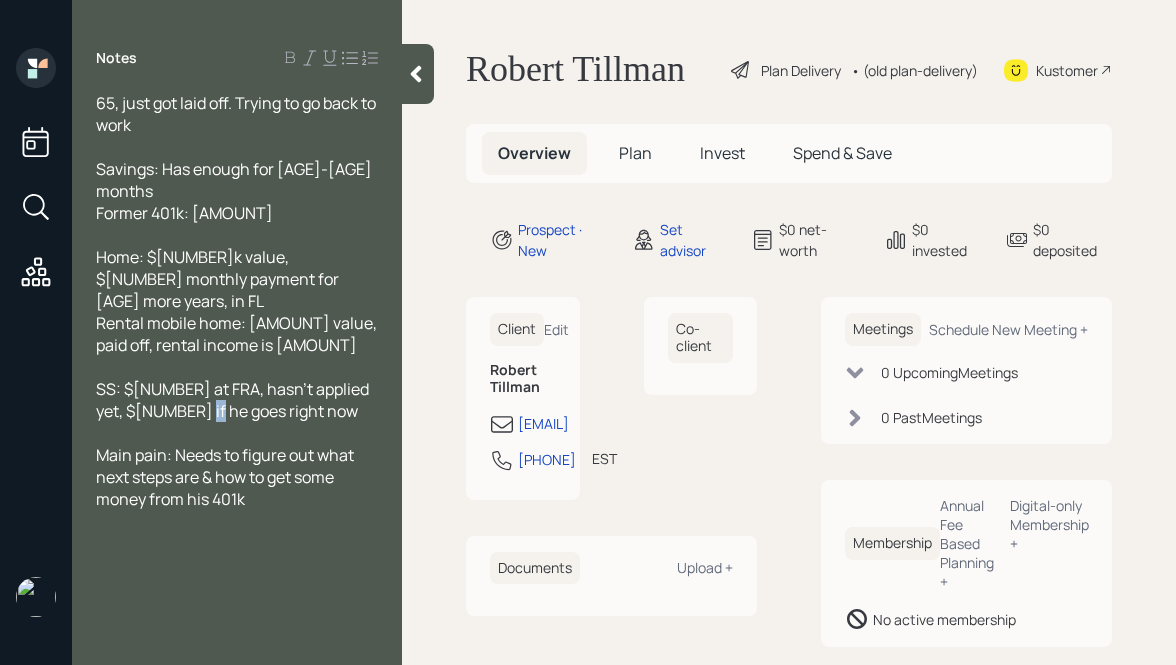 drag, startPoint x: 204, startPoint y: 366, endPoint x: 186, endPoint y: 366, distance: 18 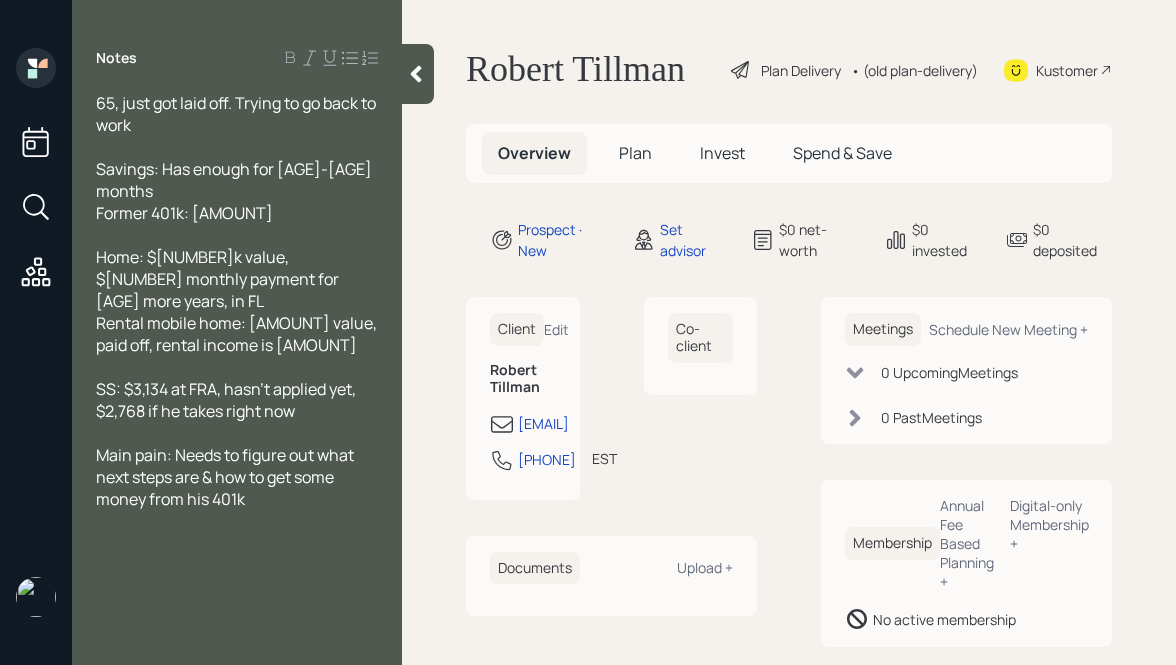 click on "SS: $3,134 at FRA, hasn't applied yet, $2,768 if he takes right now" at bounding box center [237, 114] 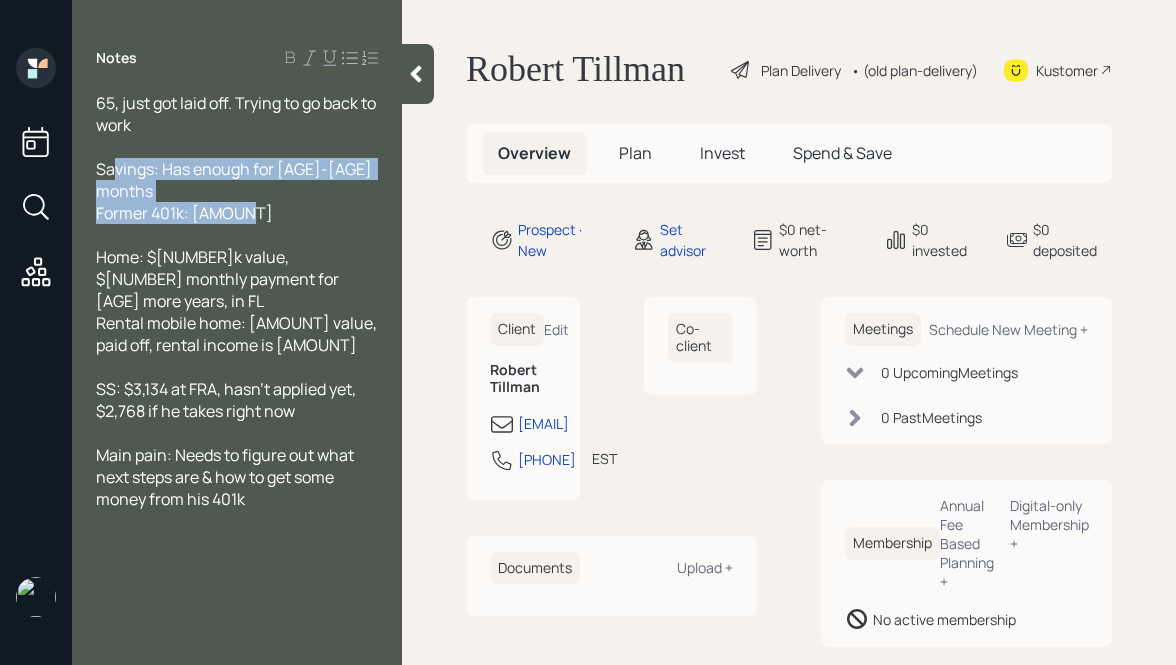 drag, startPoint x: 250, startPoint y: 193, endPoint x: 105, endPoint y: 169, distance: 146.9728 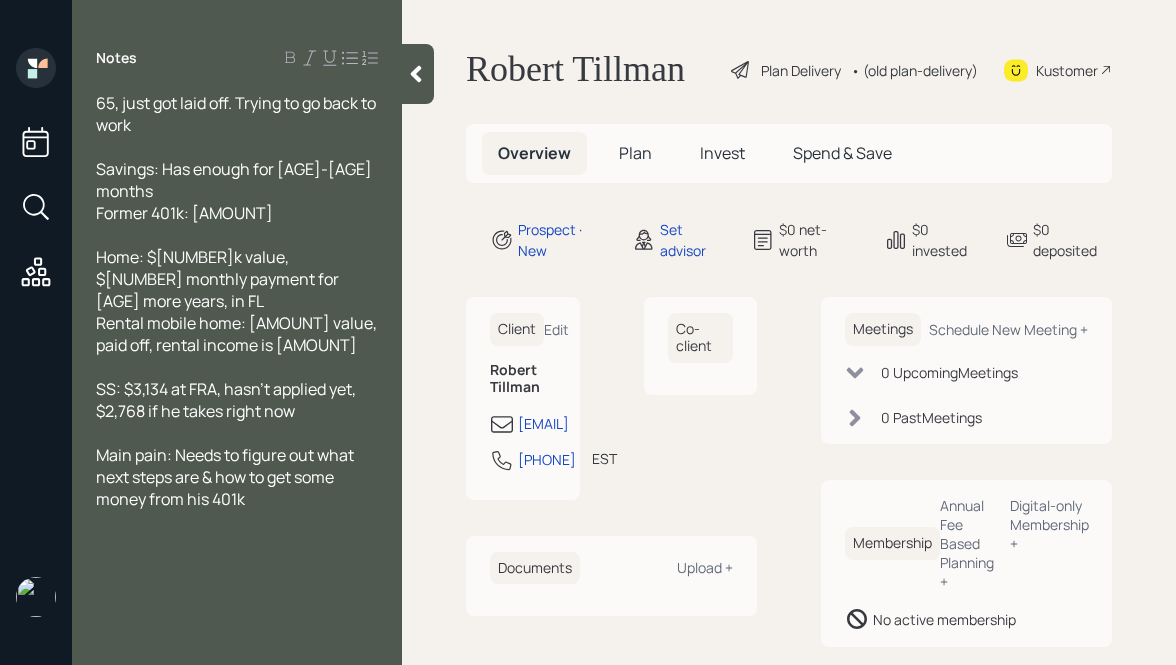 click on "Savings: Has enough for [AGE]-[AGE] months" at bounding box center [237, 114] 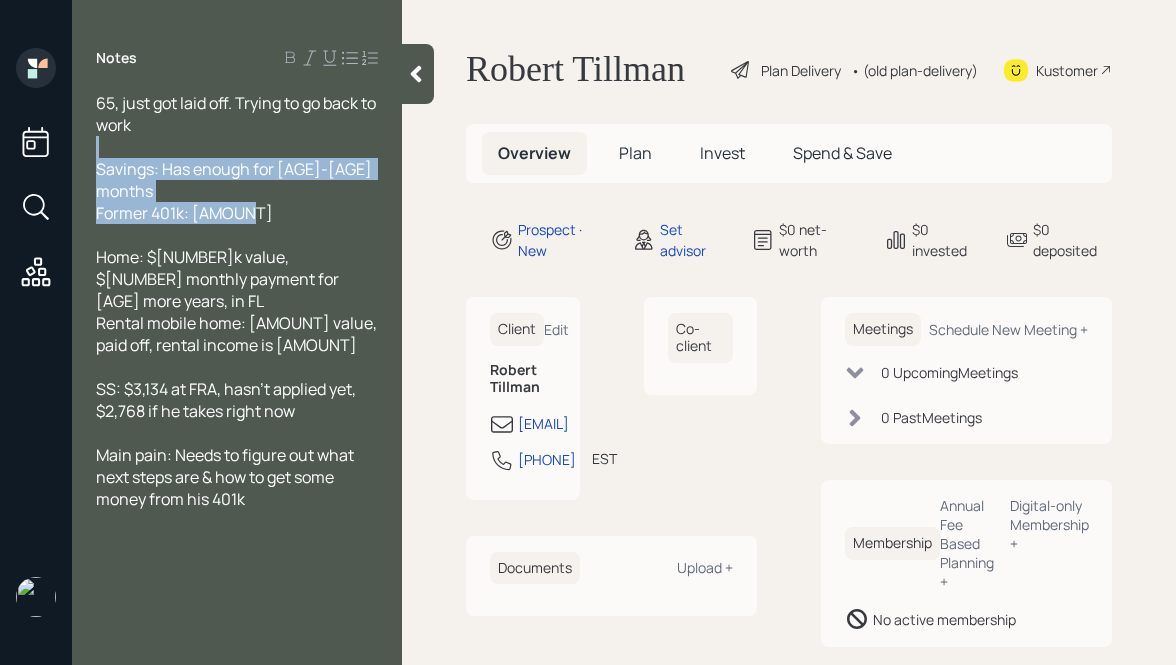 drag, startPoint x: 246, startPoint y: 192, endPoint x: 70, endPoint y: 149, distance: 181.17671 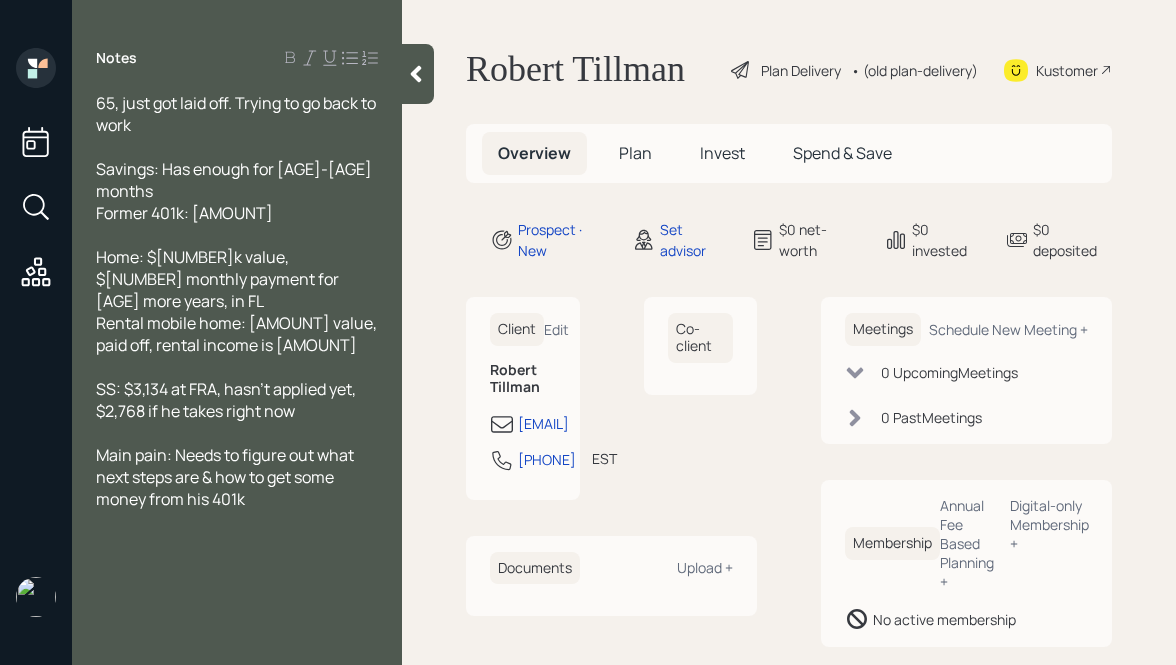 click at bounding box center (416, 74) 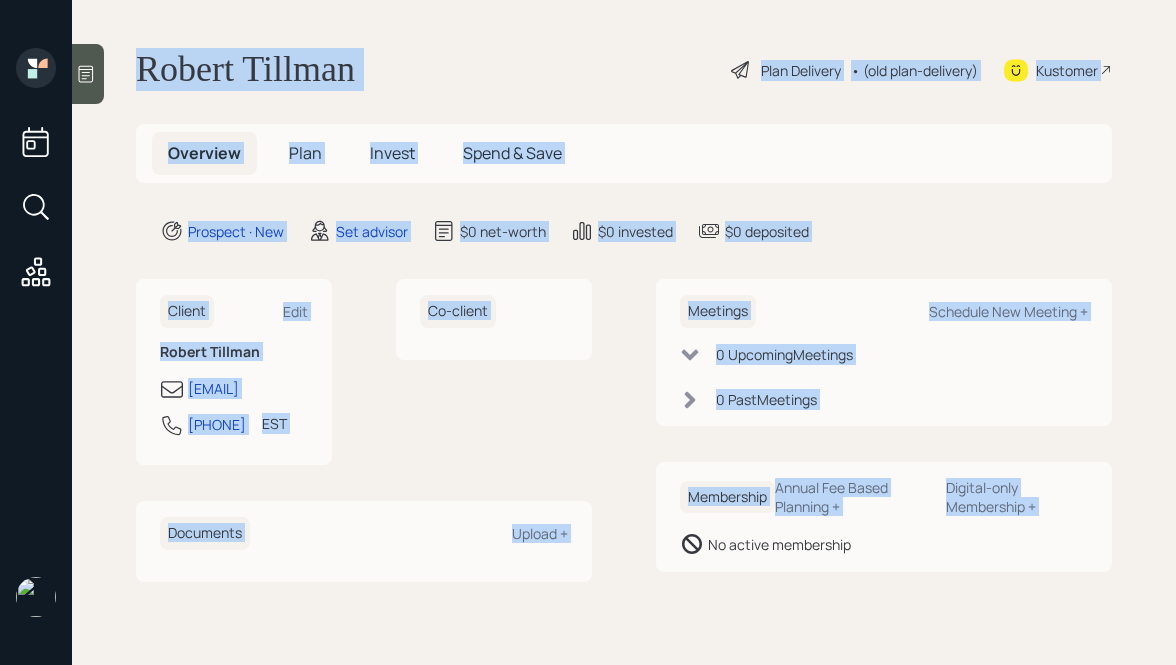 drag, startPoint x: 125, startPoint y: 56, endPoint x: 635, endPoint y: 539, distance: 702.41656 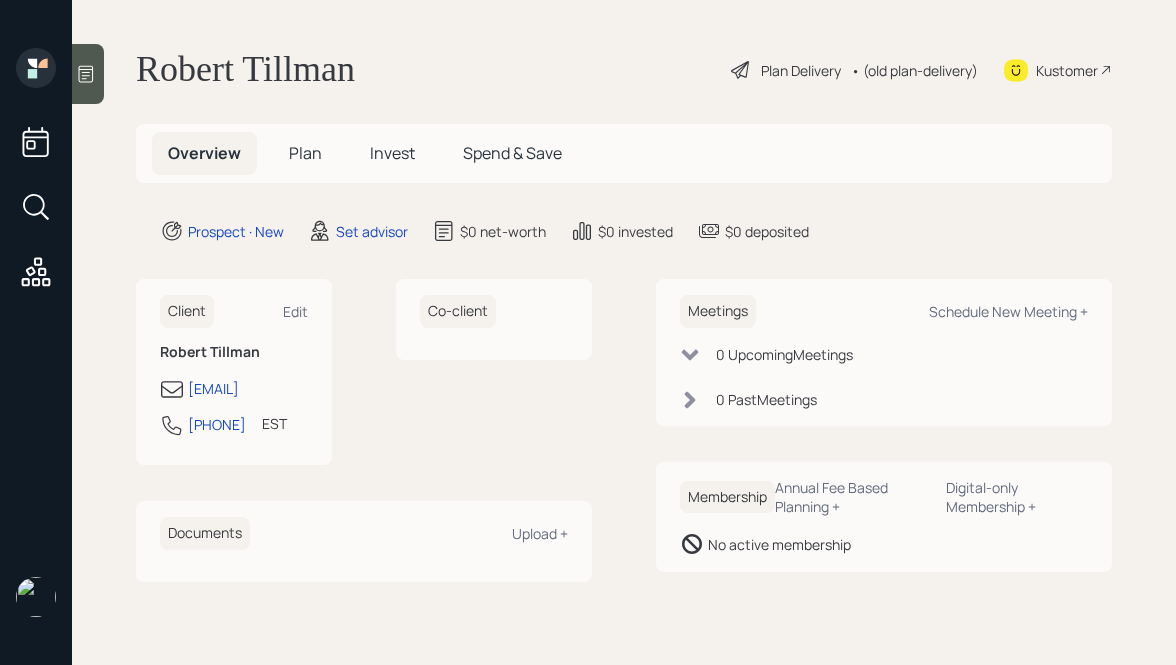 click on "Membership Annual Fee Based Planning + Digital-only Membership + No active membership" at bounding box center [364, 541] 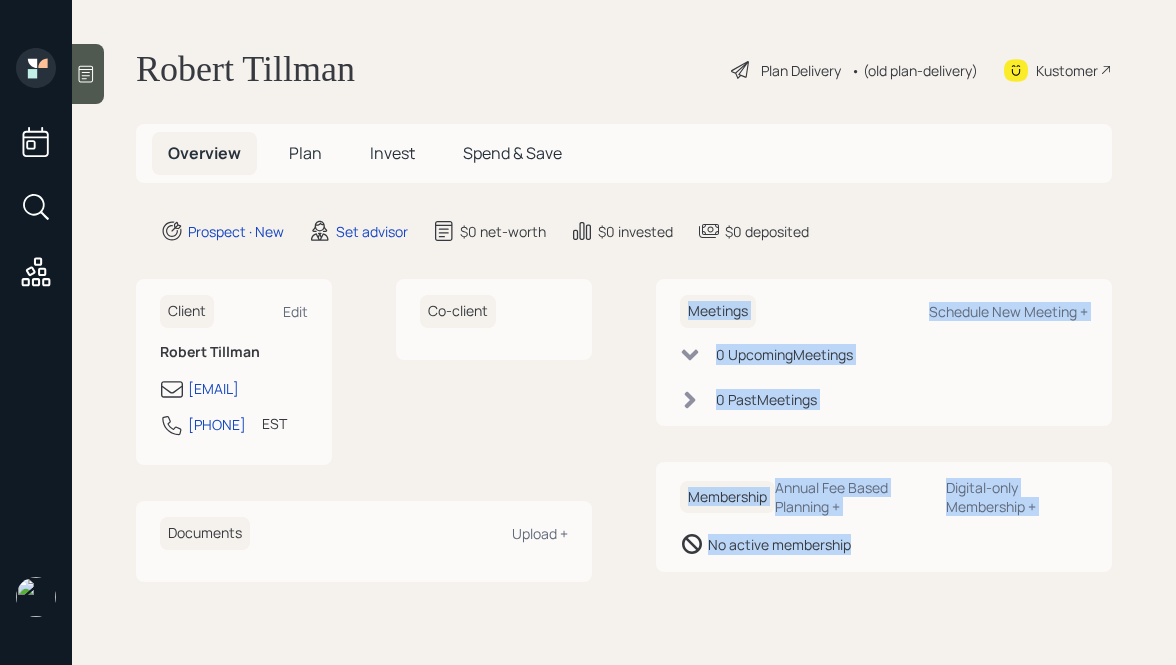 drag, startPoint x: 907, startPoint y: 579, endPoint x: 590, endPoint y: 264, distance: 446.89374 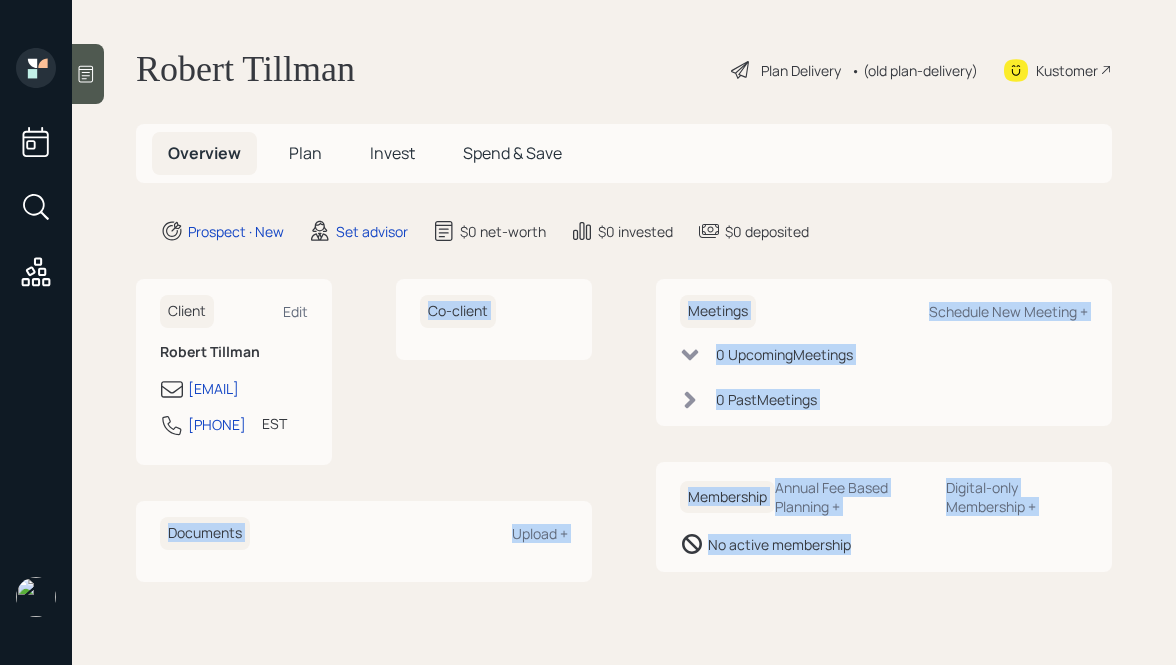 click on "Robert Tillman Plan Delivery • (old plan-delivery) Kustomer Overview Plan Invest Spend & Save Prospect ·
New Set advisor $[NUMBER] net-worth $[NUMBER] invested $[NUMBER] deposited Client Edit Robert Tillman bobtillman01@example.com [PHONE] EST Currently [TIME] Co-client Documents Upload + Meetings Schedule New Meeting + [NUMBER]   Upcoming  Meeting s [NUMBER]   Past  Meeting s Membership Annual Fee Based Planning + Digital-only Membership + No active membership" at bounding box center (624, 332) 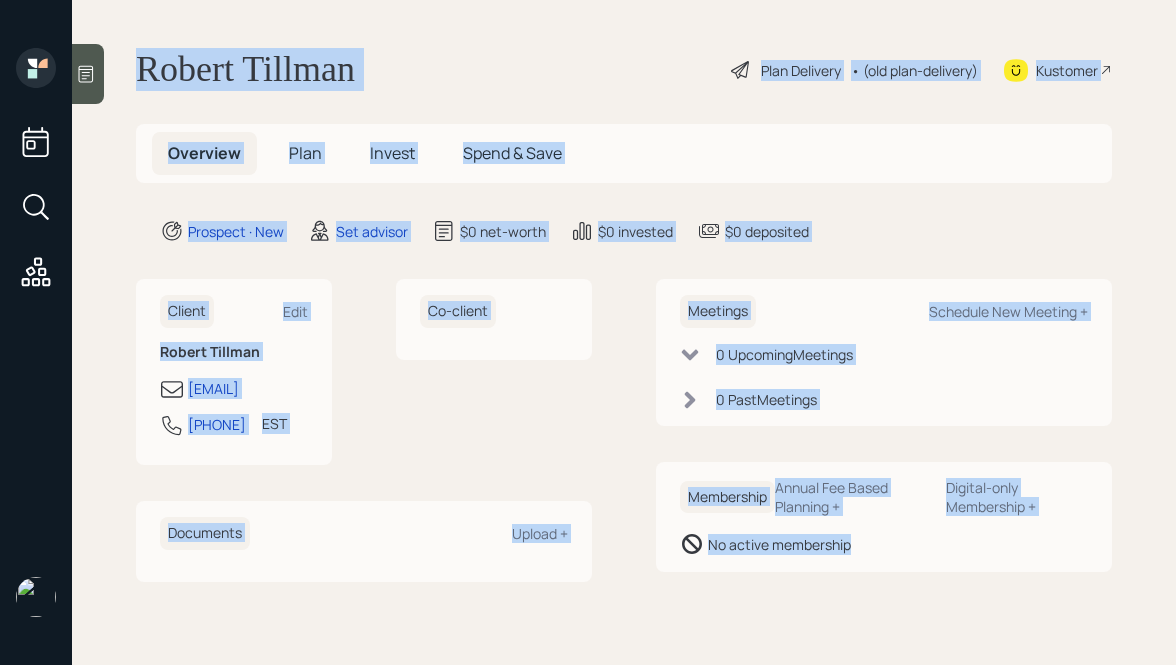 drag, startPoint x: 133, startPoint y: 65, endPoint x: 878, endPoint y: 655, distance: 950.3289 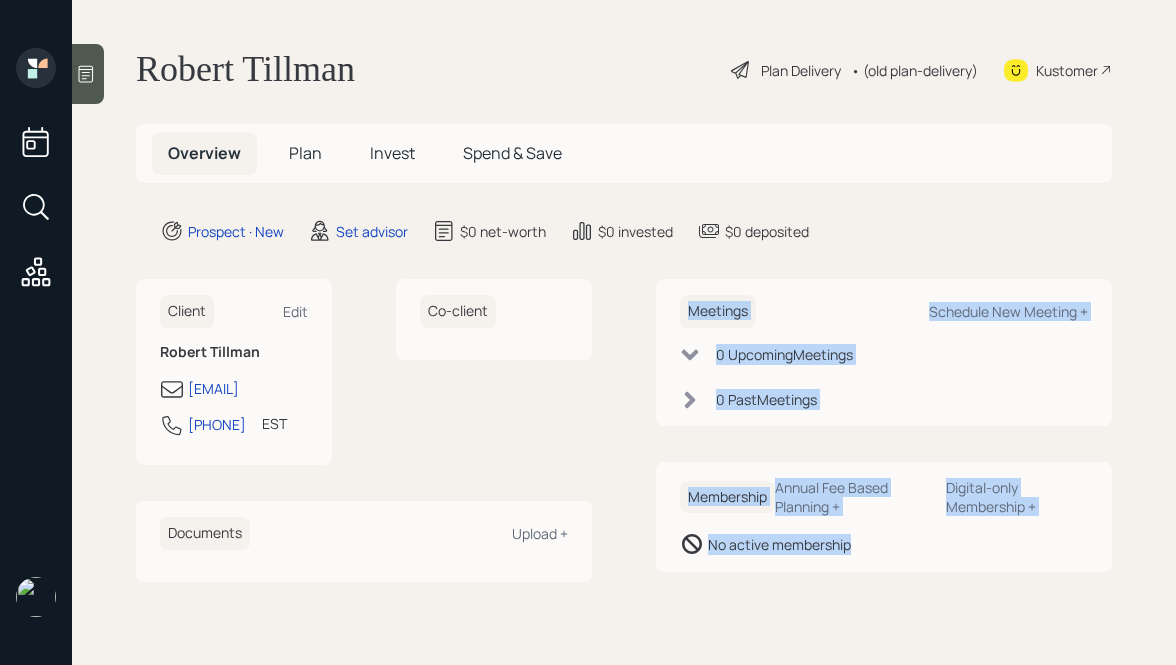 drag, startPoint x: 673, startPoint y: 287, endPoint x: 870, endPoint y: 605, distance: 374.0762 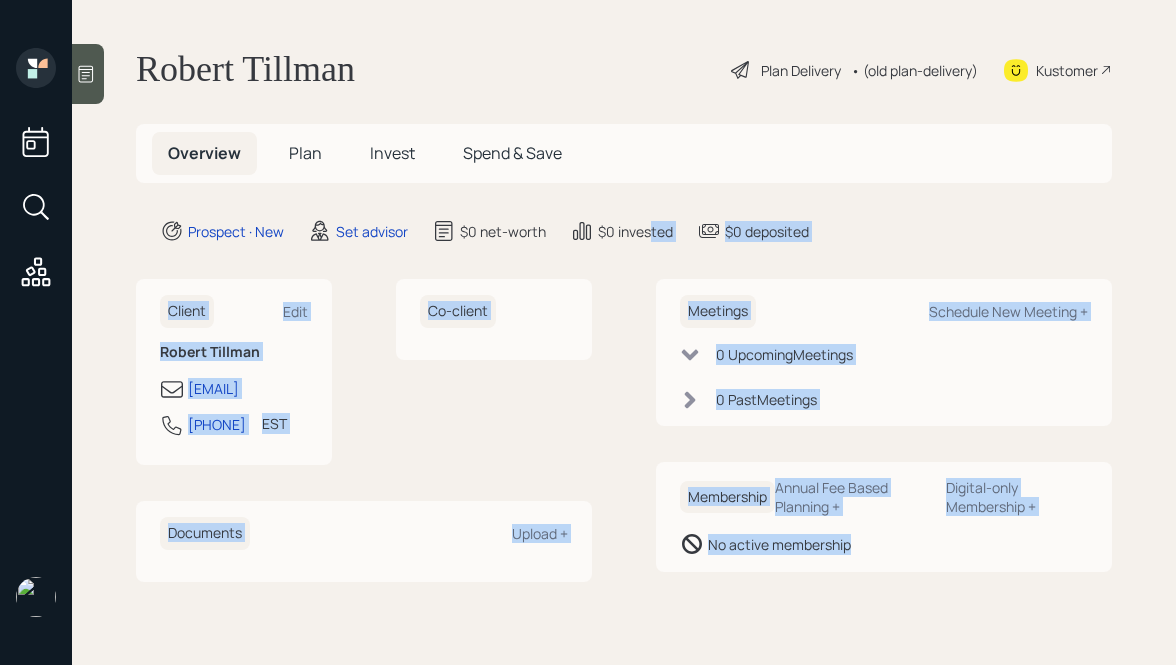 drag, startPoint x: 880, startPoint y: 579, endPoint x: 599, endPoint y: 153, distance: 510.3303 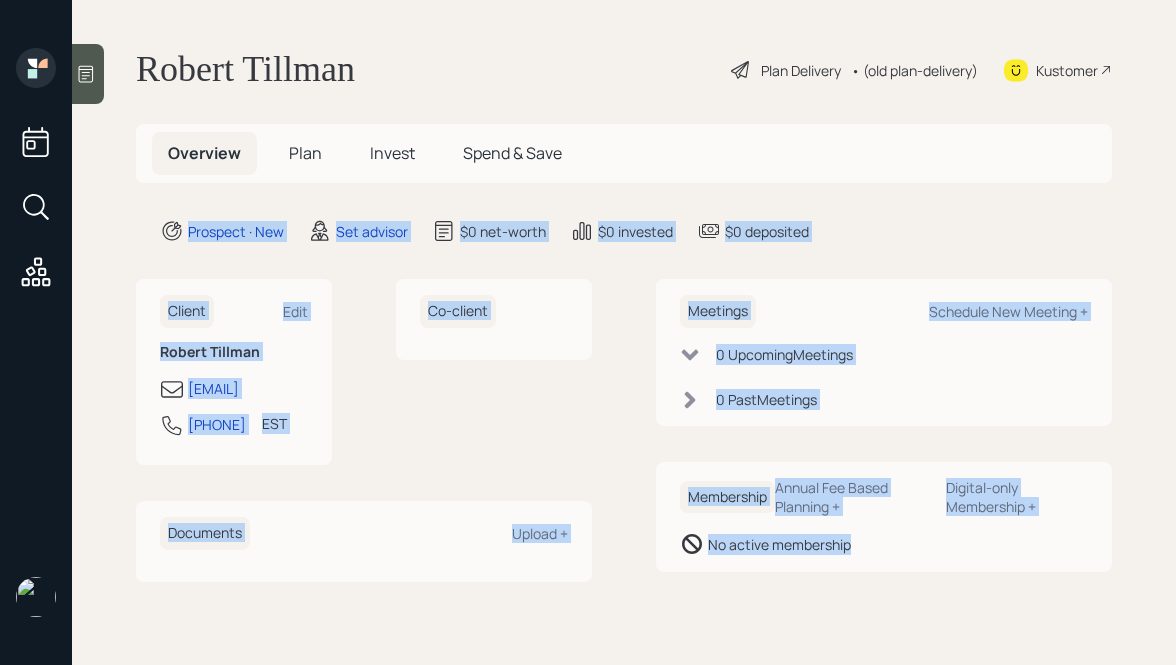click on "Robert Tillman Plan Delivery • (old plan-delivery) Kustomer Overview Plan Invest Spend & Save Prospect ·
New Set advisor $[NUMBER] net-worth $[NUMBER] invested $[NUMBER] deposited Client Edit Robert Tillman bobtillman01@example.com [PHONE] EST Currently [TIME] Co-client Documents Upload + Meetings Schedule New Meeting + [NUMBER]   Upcoming  Meeting s [NUMBER]   Past  Meeting s Membership Annual Fee Based Planning + Digital-only Membership + No active membership" at bounding box center (624, 332) 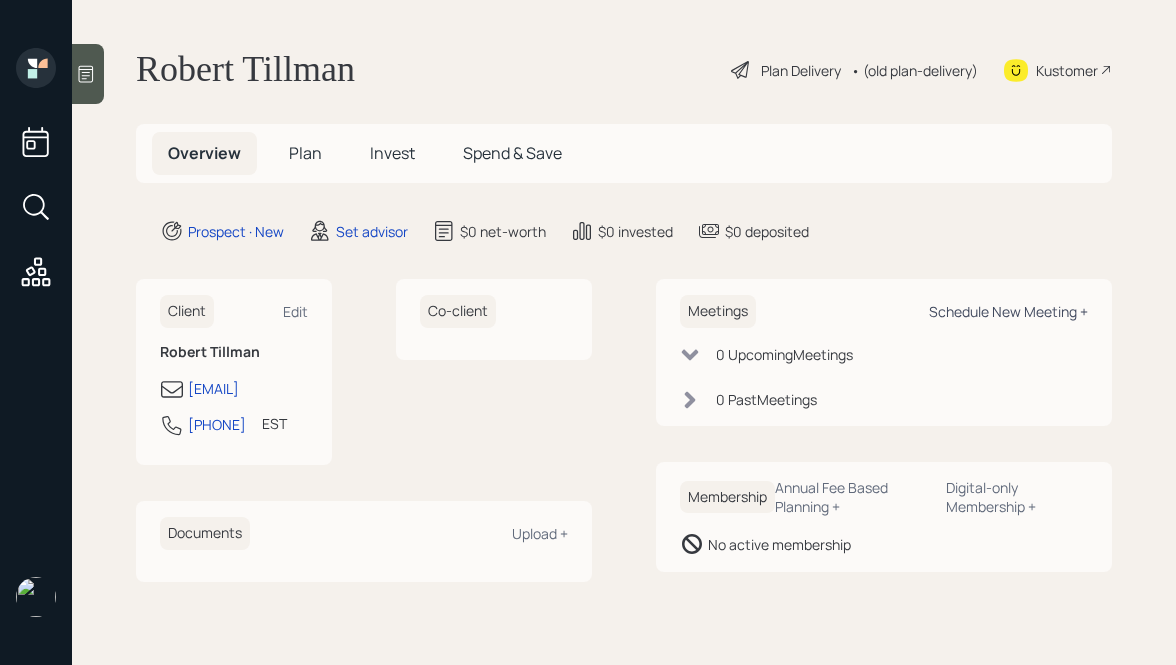 click on "Schedule New Meeting +" at bounding box center [295, 311] 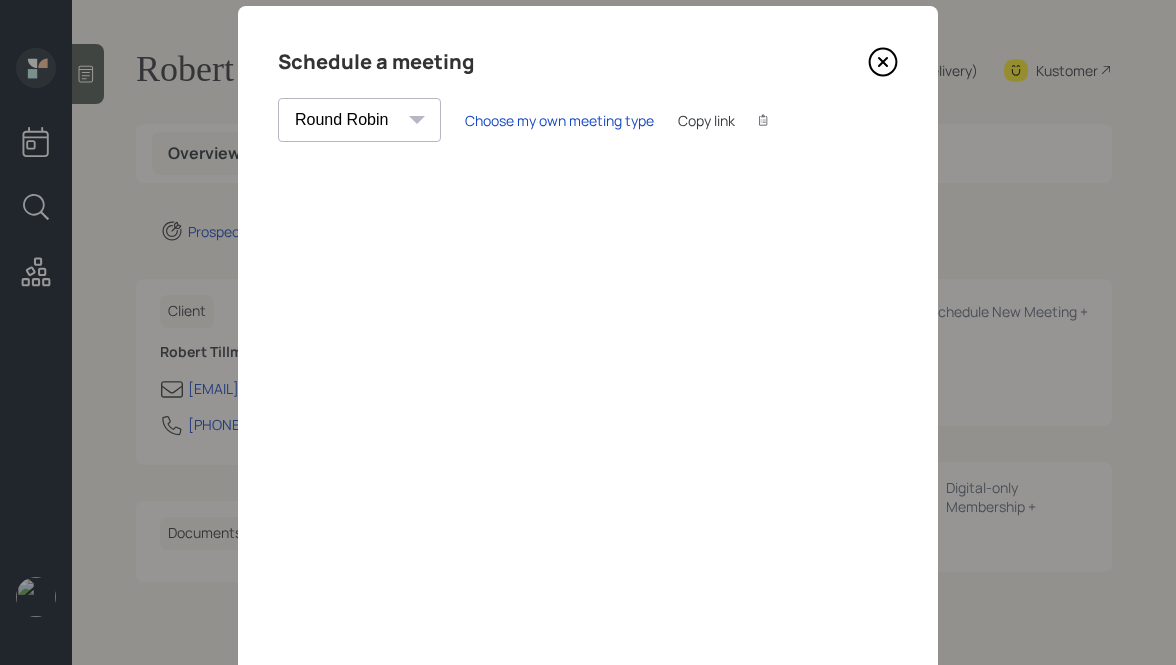 scroll, scrollTop: 0, scrollLeft: 0, axis: both 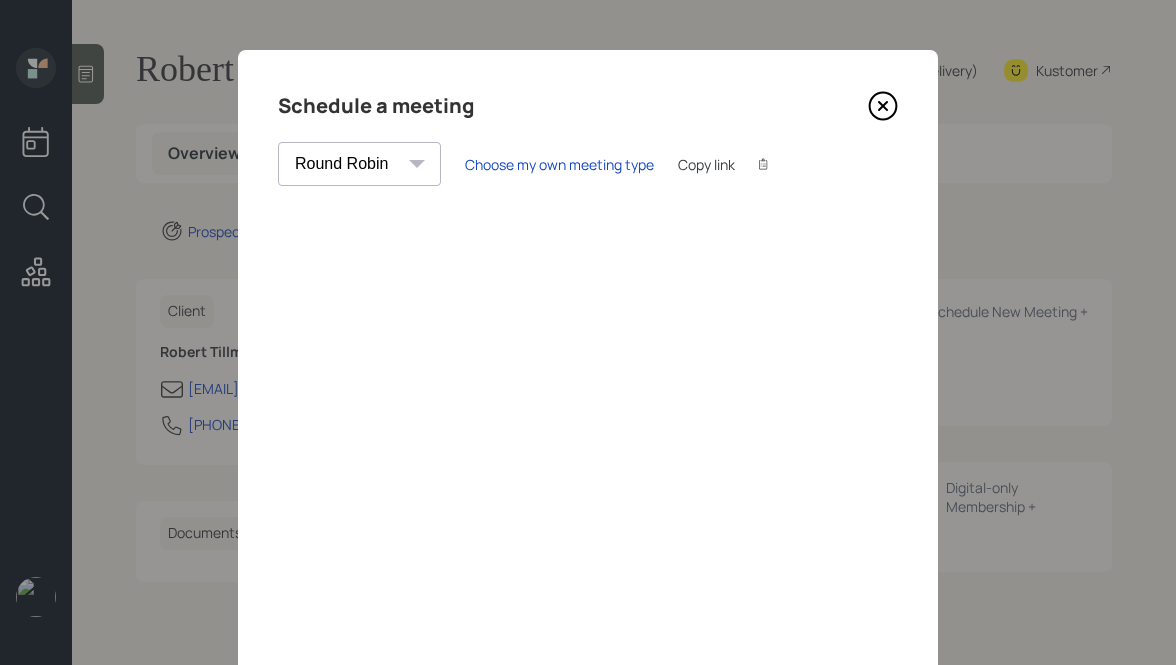 click at bounding box center (883, 106) 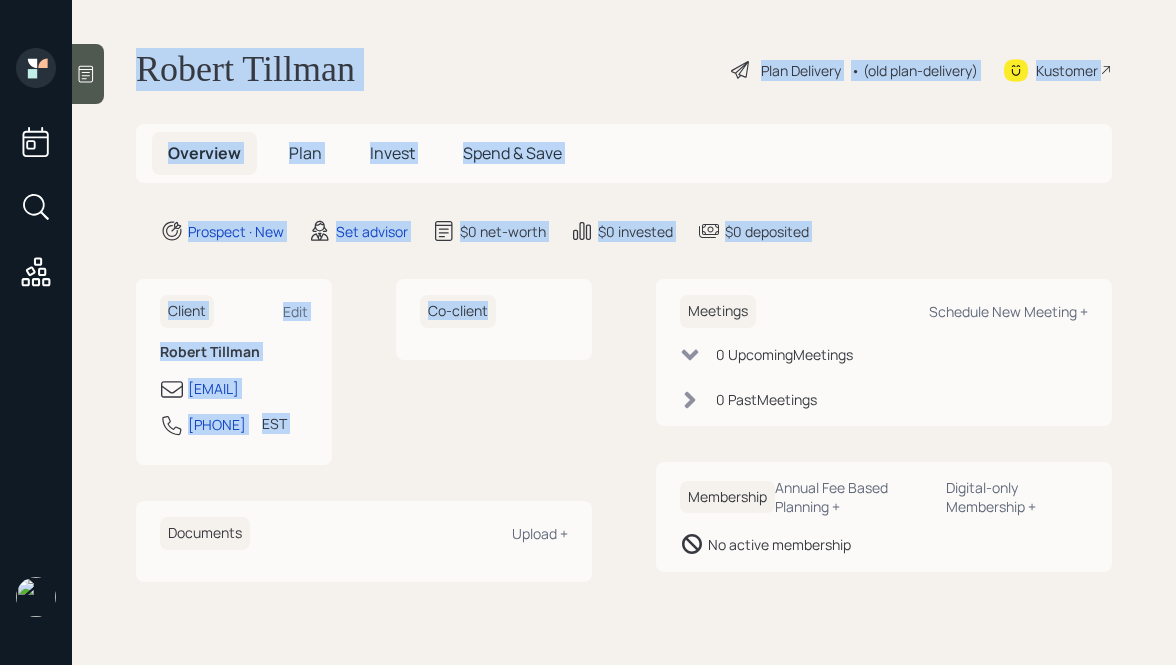 drag, startPoint x: 135, startPoint y: 66, endPoint x: 477, endPoint y: 454, distance: 517.21173 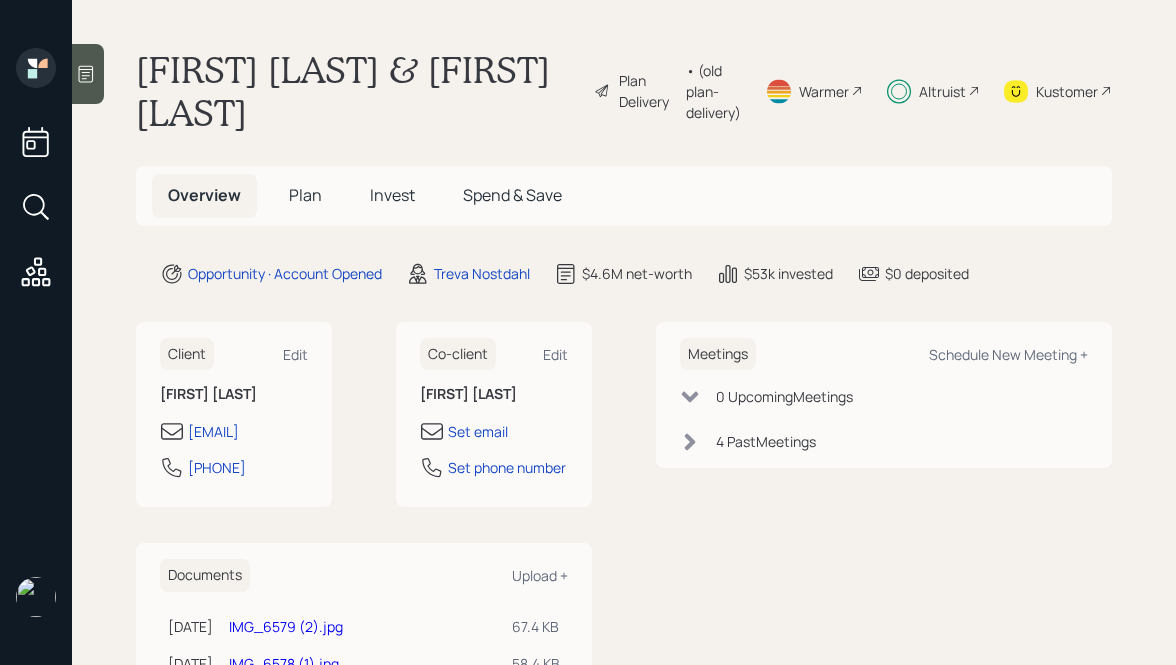 scroll, scrollTop: 0, scrollLeft: 0, axis: both 